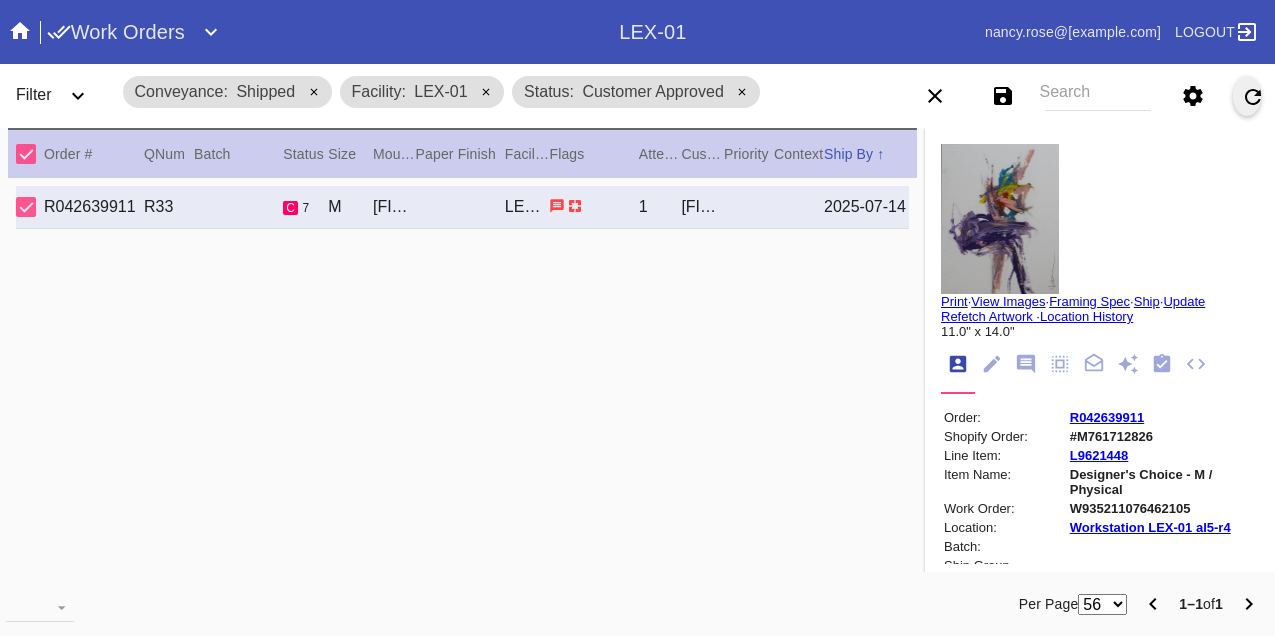 scroll, scrollTop: 0, scrollLeft: 0, axis: both 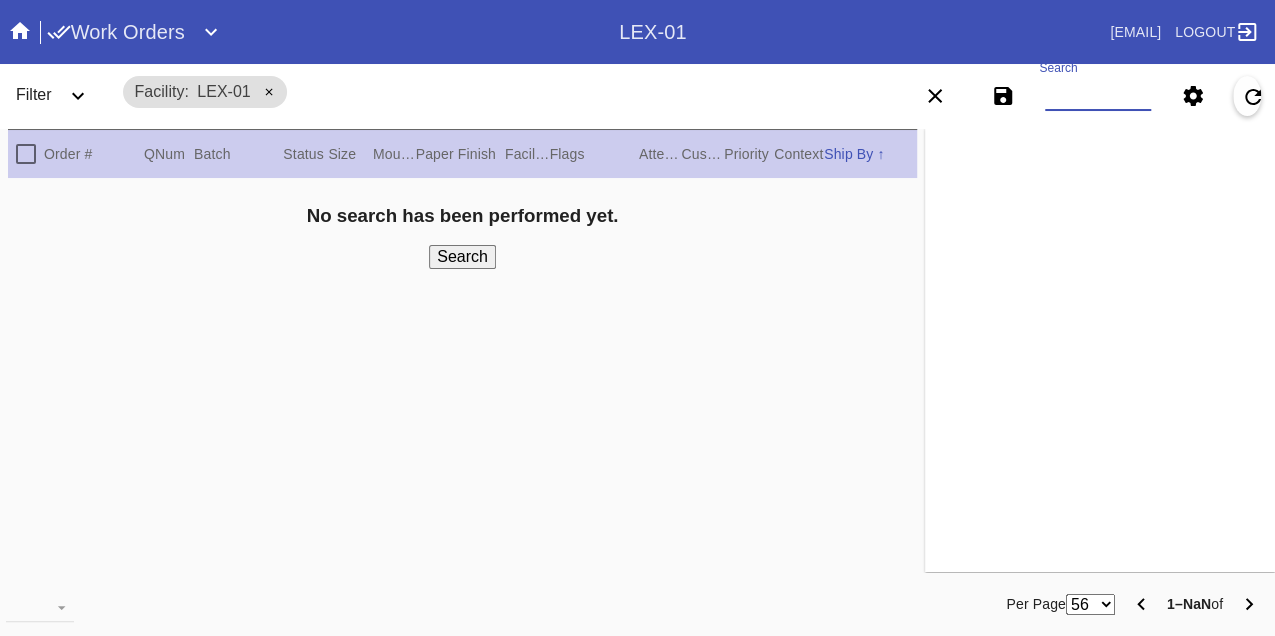 click on "Search" at bounding box center [1098, 96] 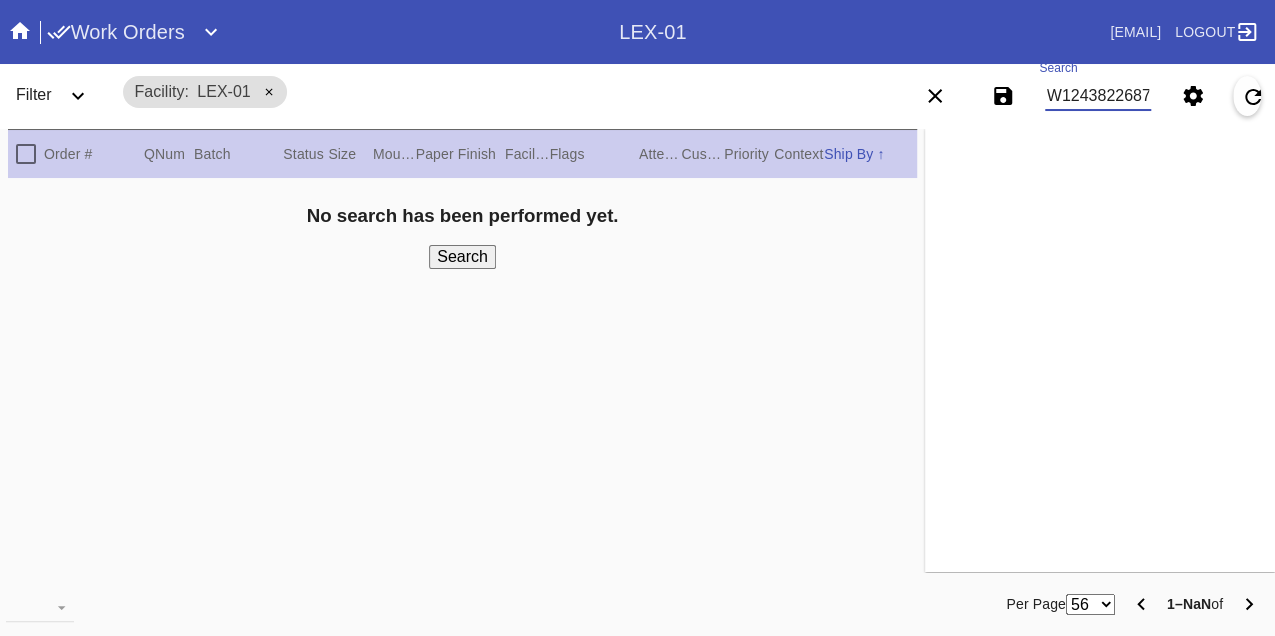 scroll, scrollTop: 0, scrollLeft: 48, axis: horizontal 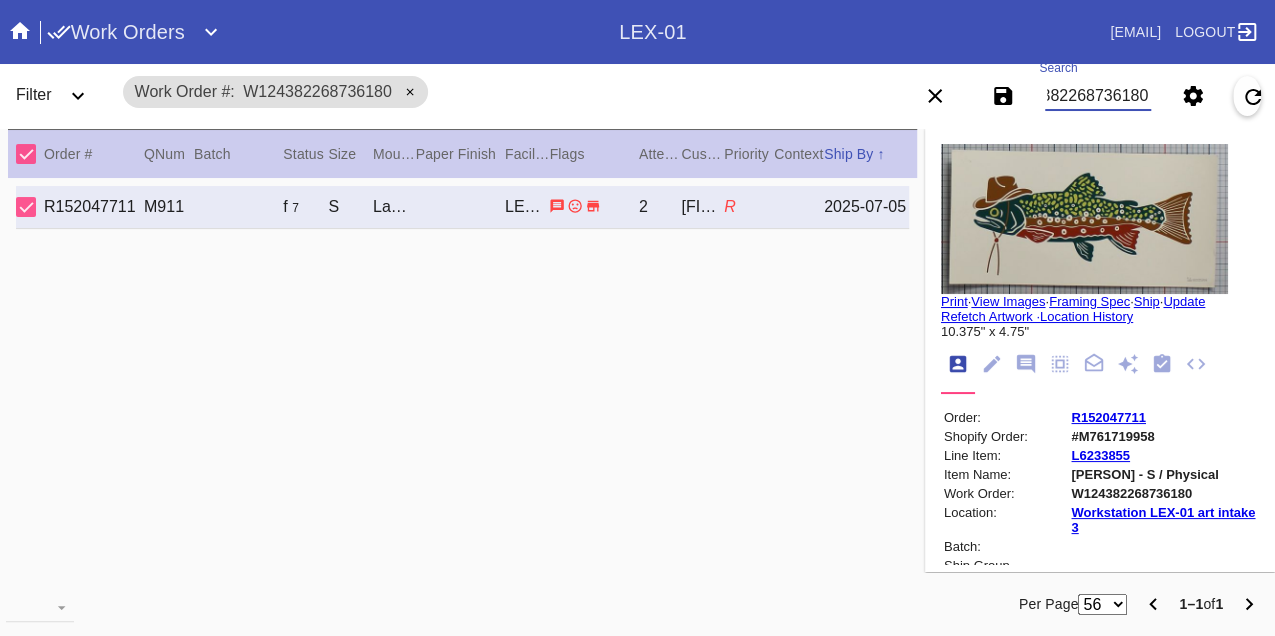 click on "W124382268736180" at bounding box center (1098, 96) 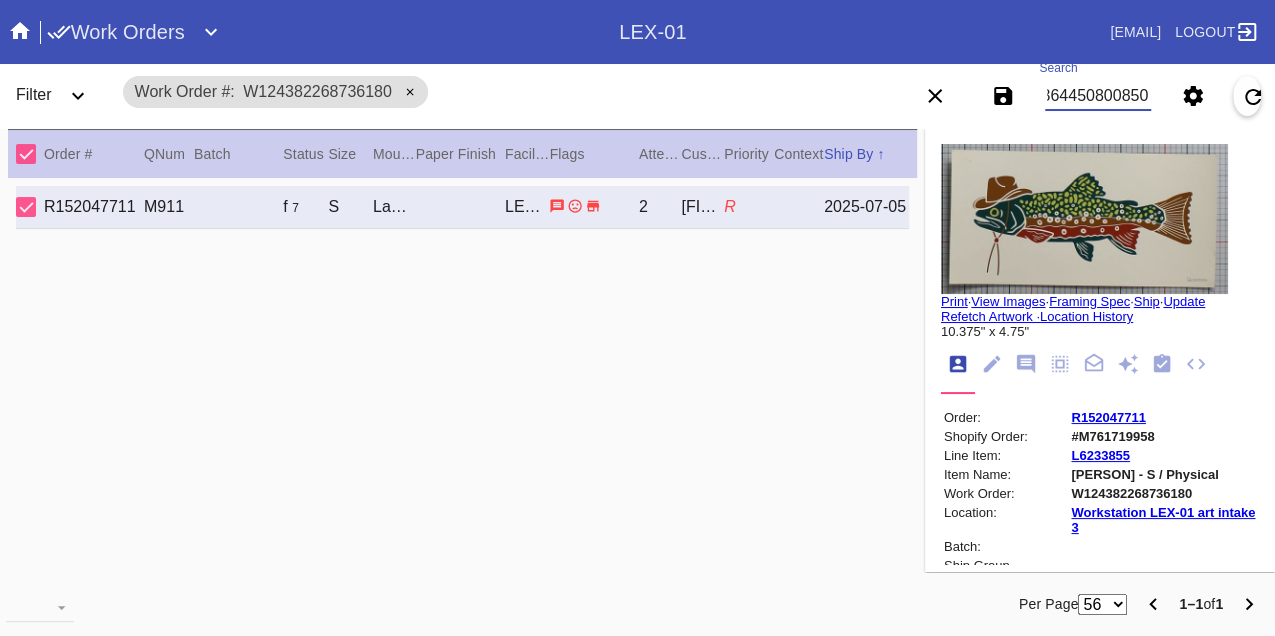 scroll, scrollTop: 0, scrollLeft: 48, axis: horizontal 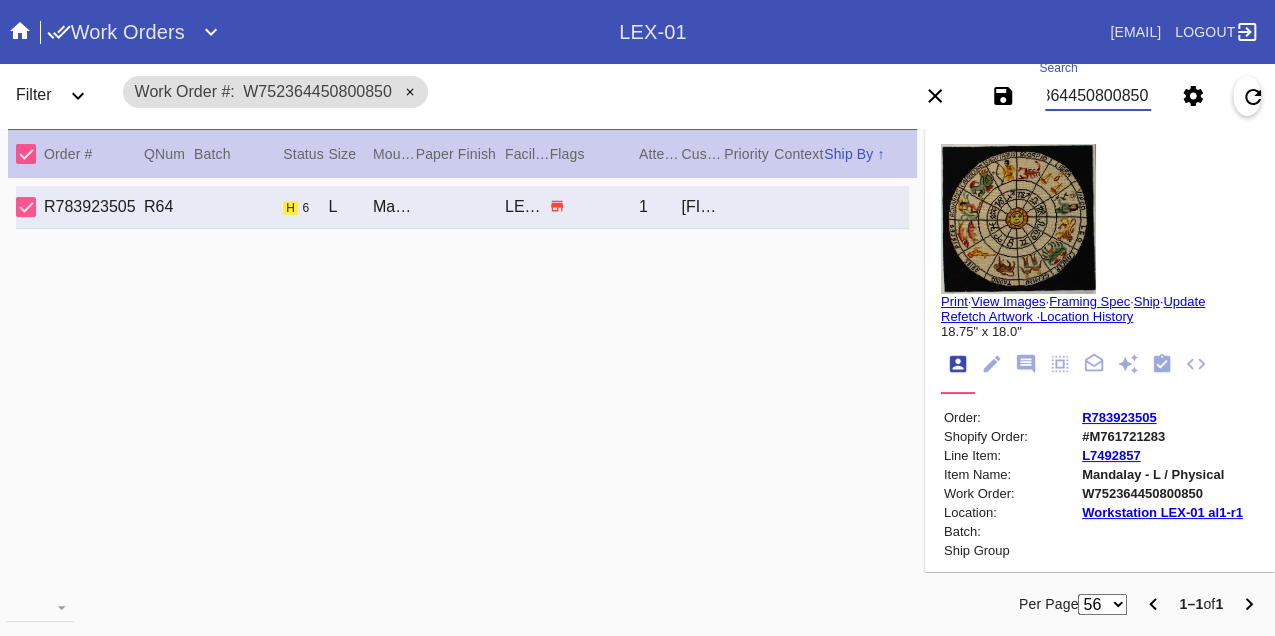 click on "W752364450800850" at bounding box center [1098, 96] 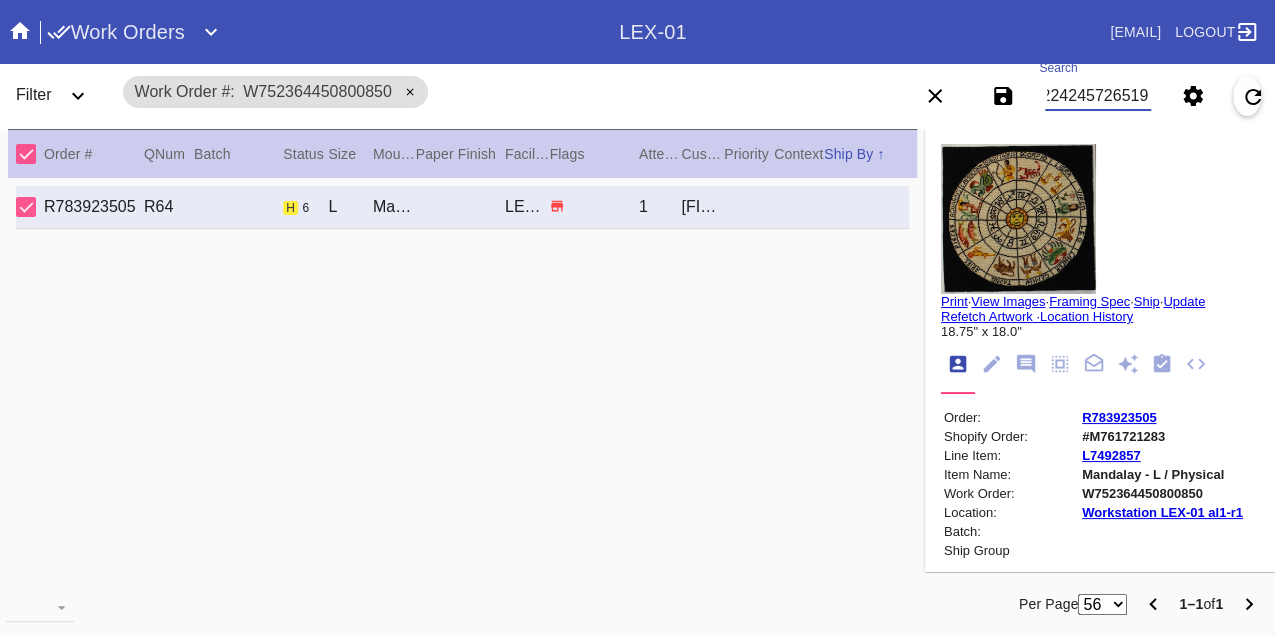 scroll, scrollTop: 0, scrollLeft: 48, axis: horizontal 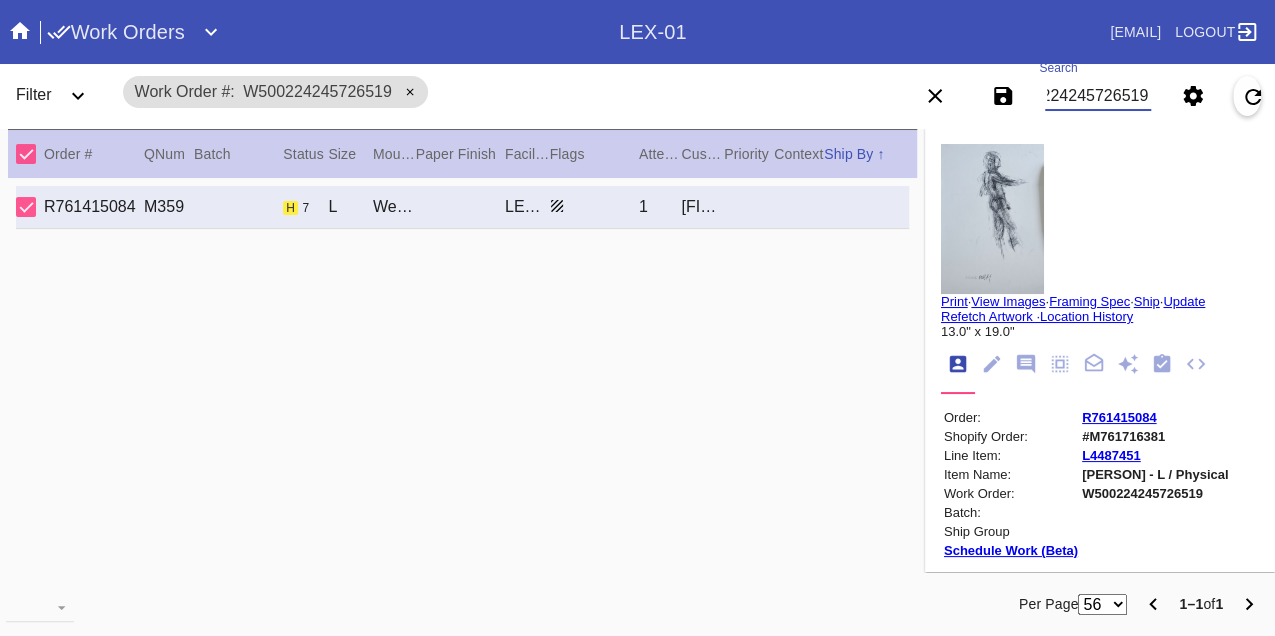 click on "W500224245726519" at bounding box center (1098, 96) 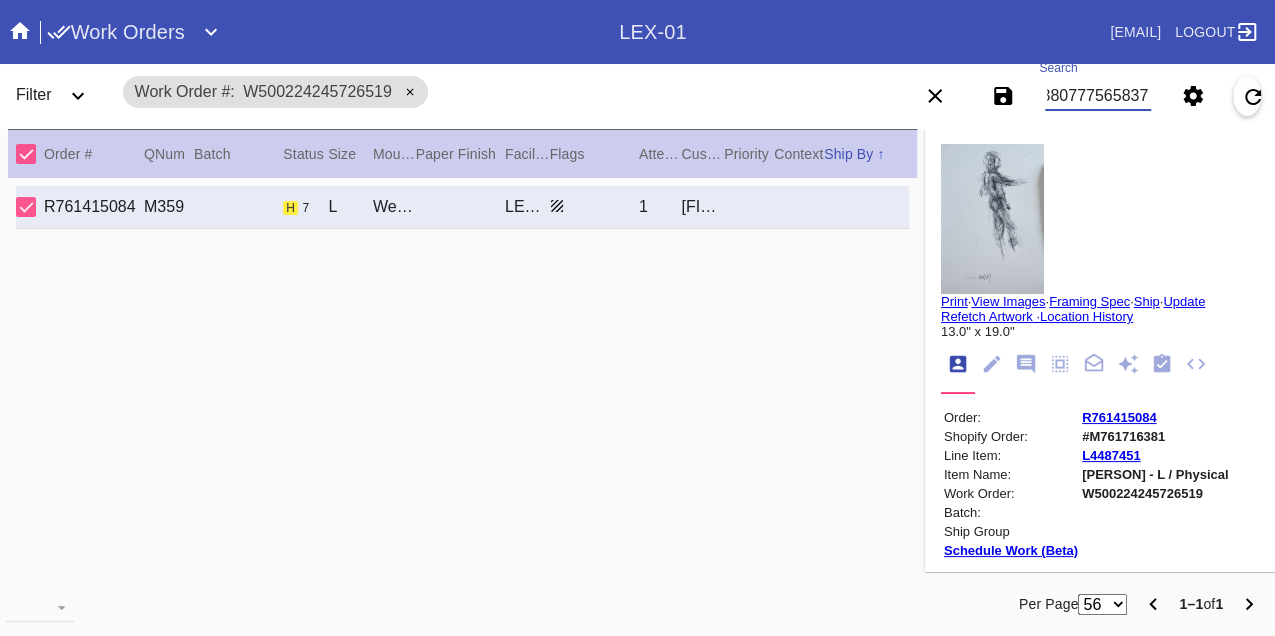 scroll, scrollTop: 0, scrollLeft: 48, axis: horizontal 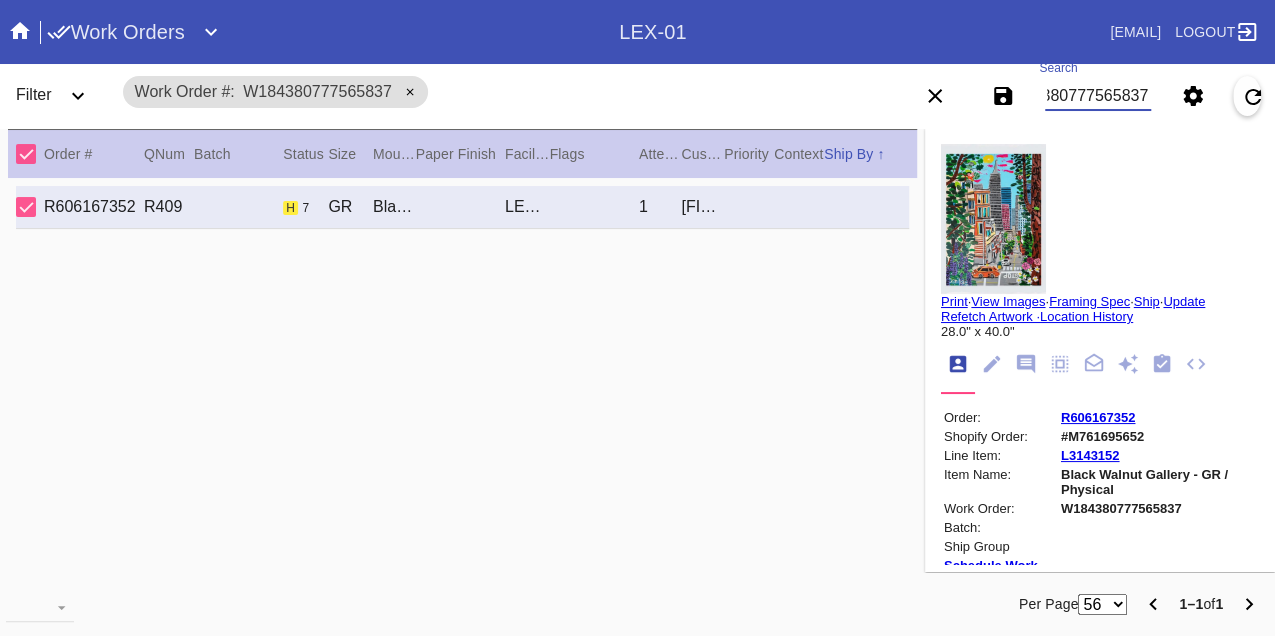 click on "W184380777565837" at bounding box center [1098, 96] 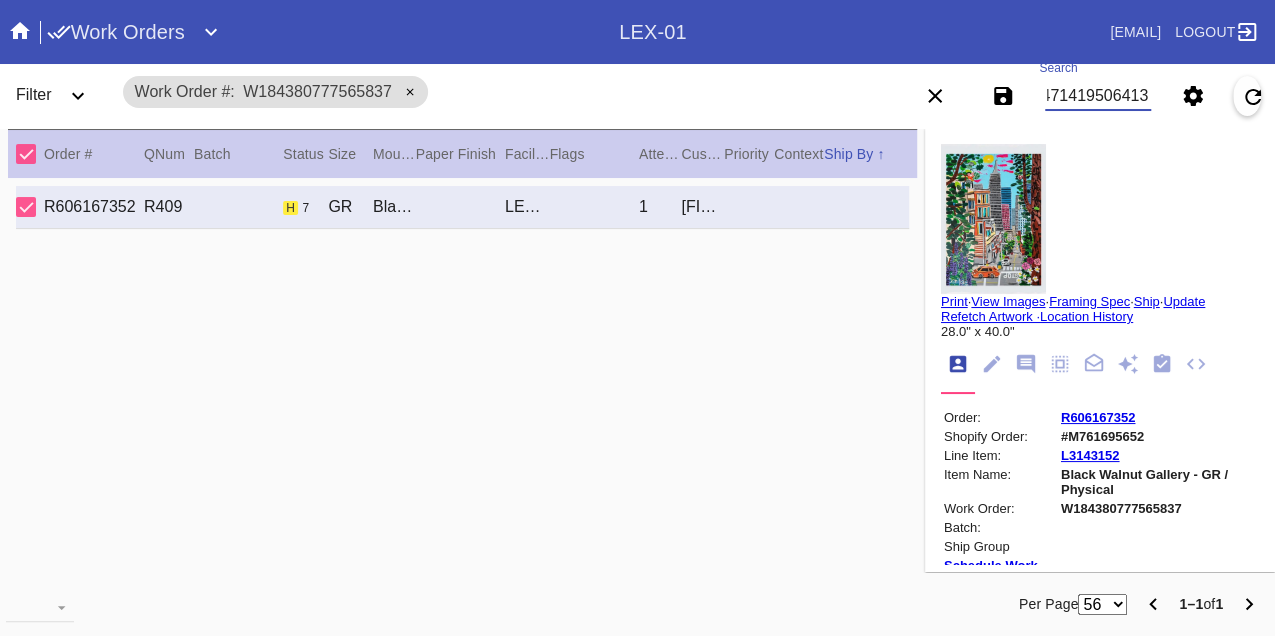 scroll, scrollTop: 0, scrollLeft: 48, axis: horizontal 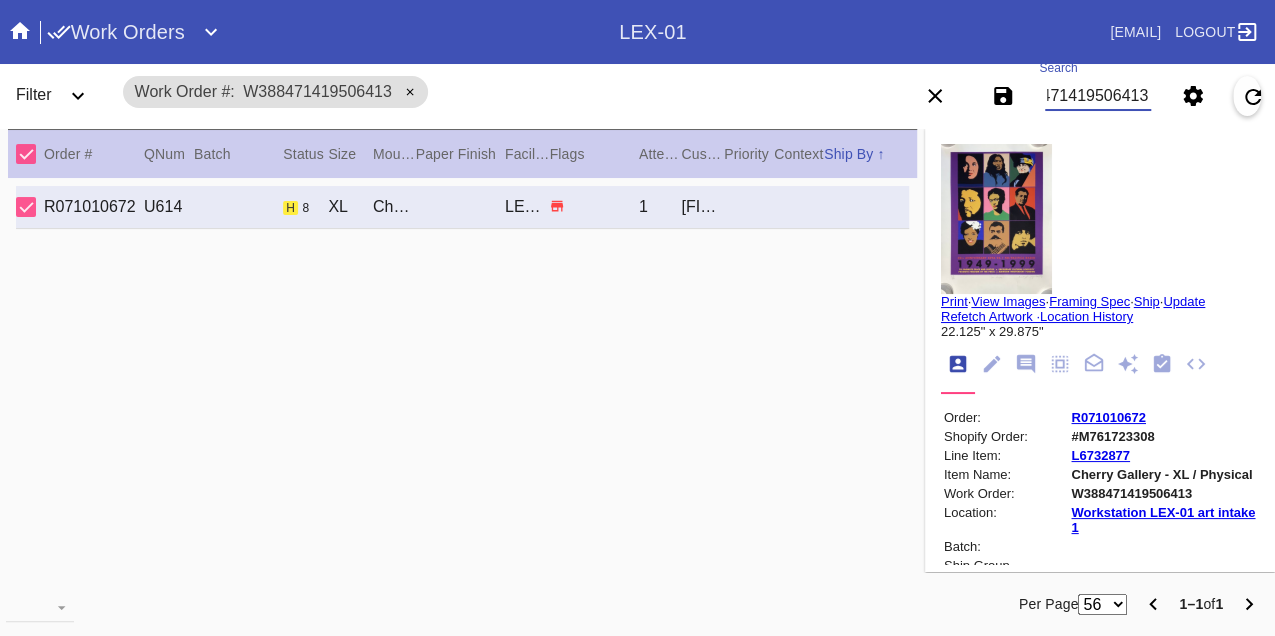 click on "W388471419506413" at bounding box center (1098, 96) 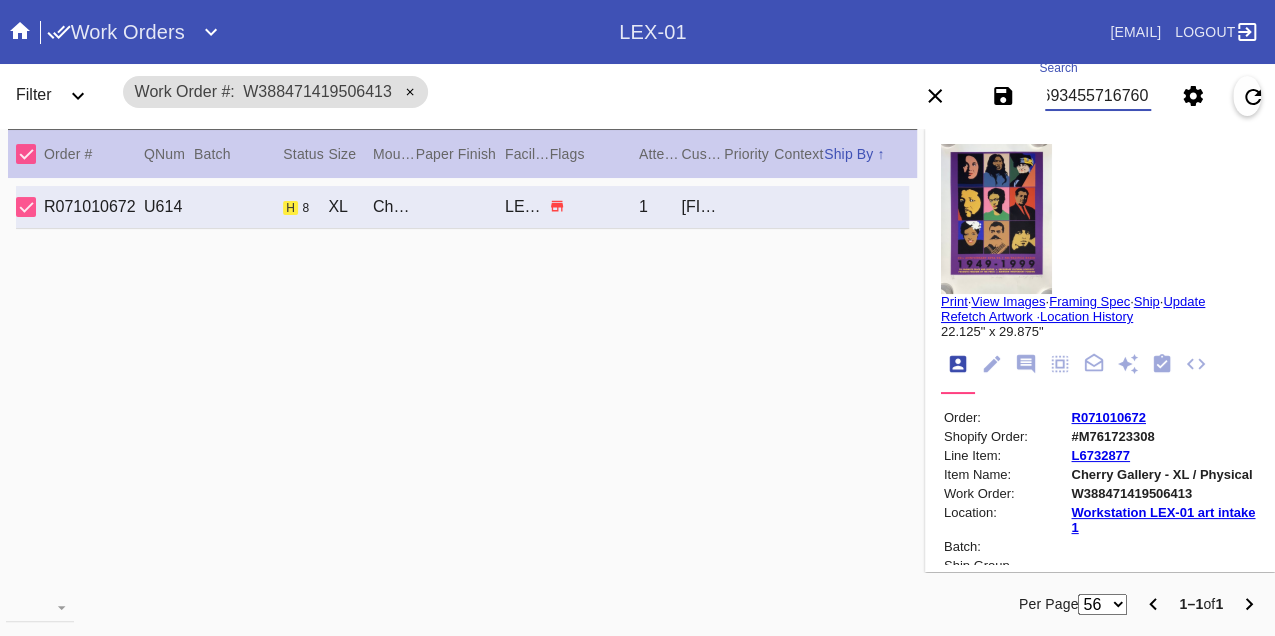 scroll, scrollTop: 0, scrollLeft: 48, axis: horizontal 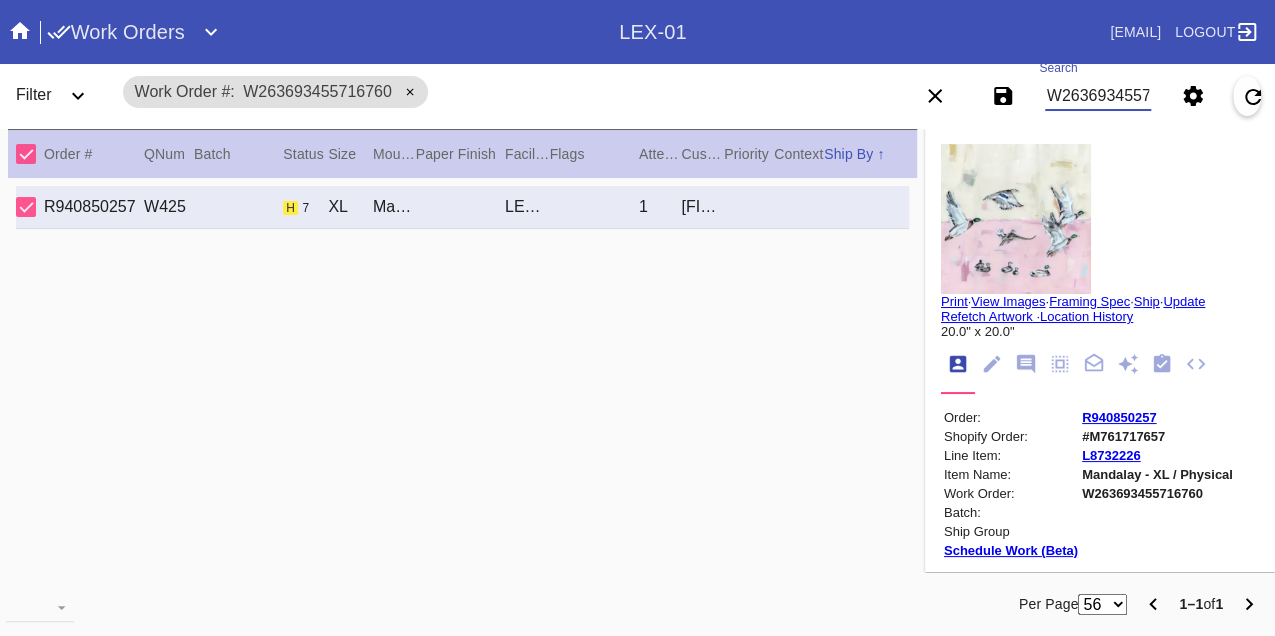 click on "W263693455716760" at bounding box center [1098, 96] 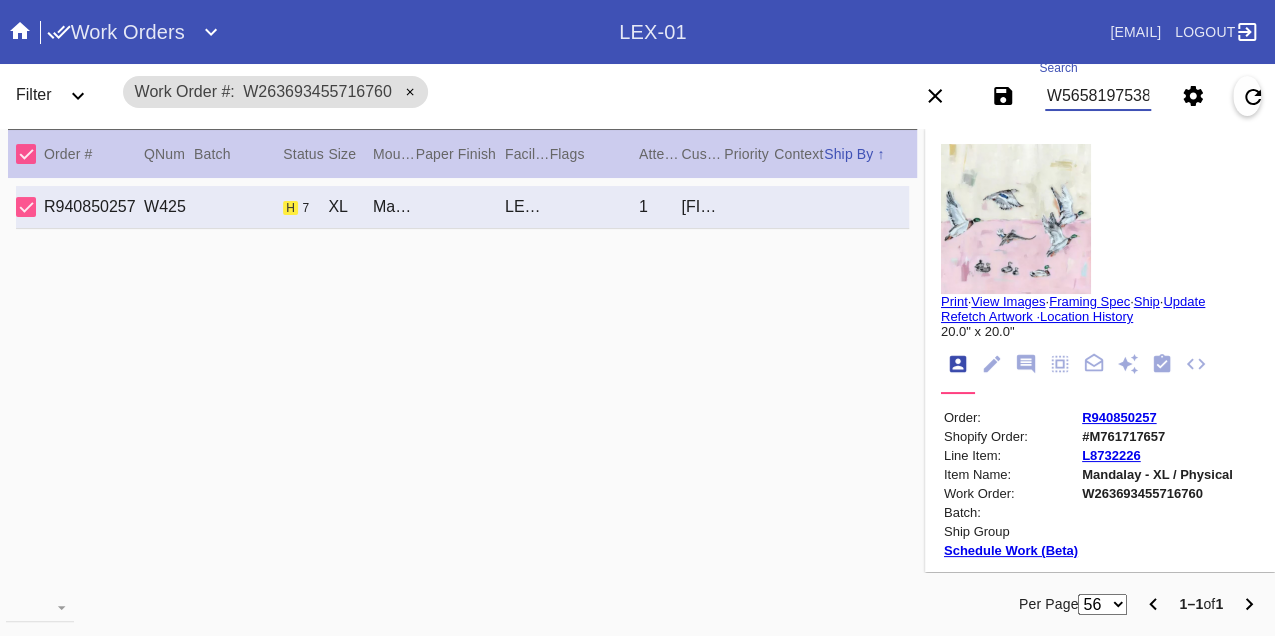 scroll, scrollTop: 0, scrollLeft: 48, axis: horizontal 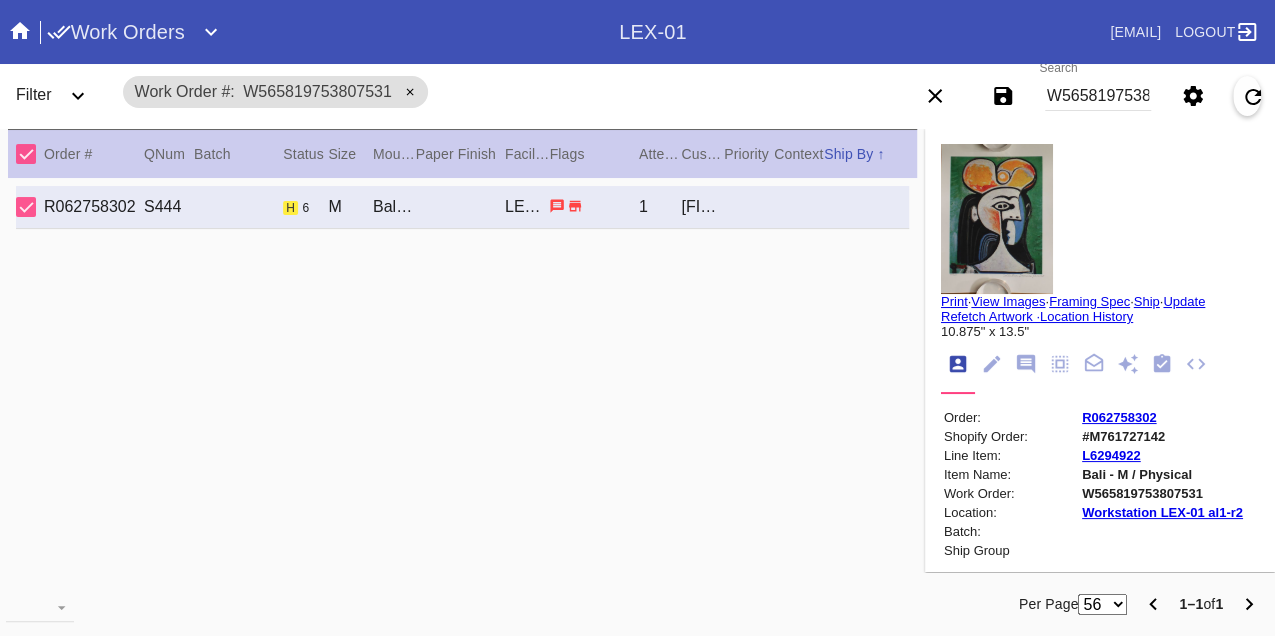 click on "W565819753807531" at bounding box center (1098, 96) 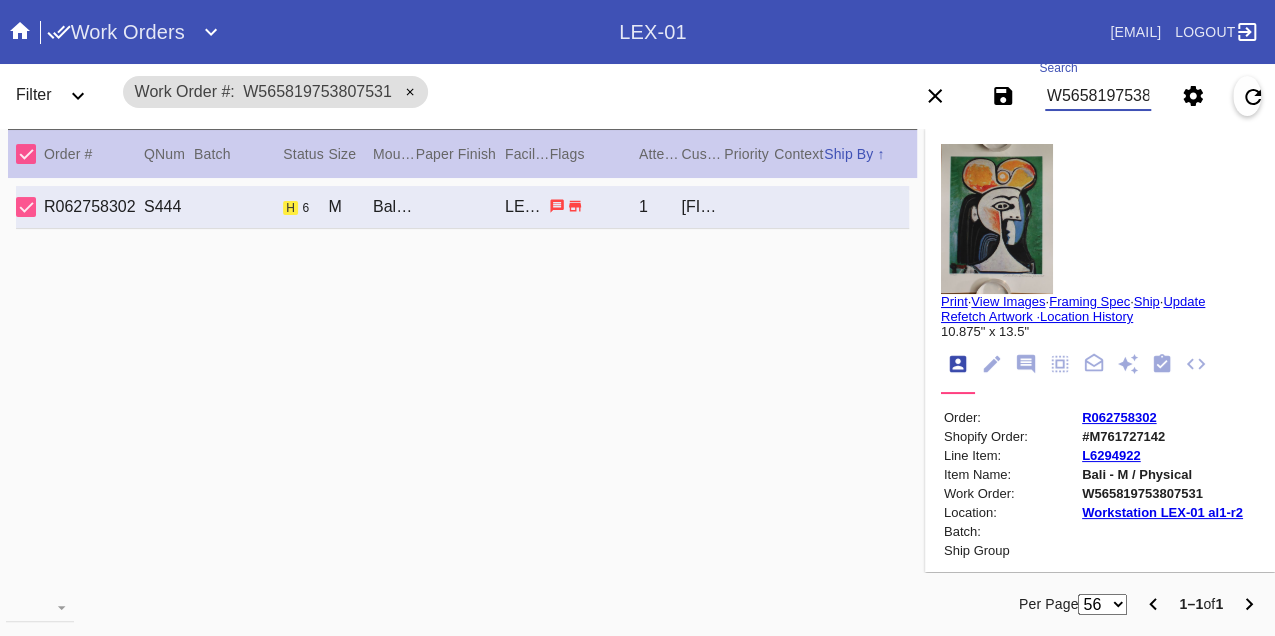 click on "W565819753807531" at bounding box center (1098, 96) 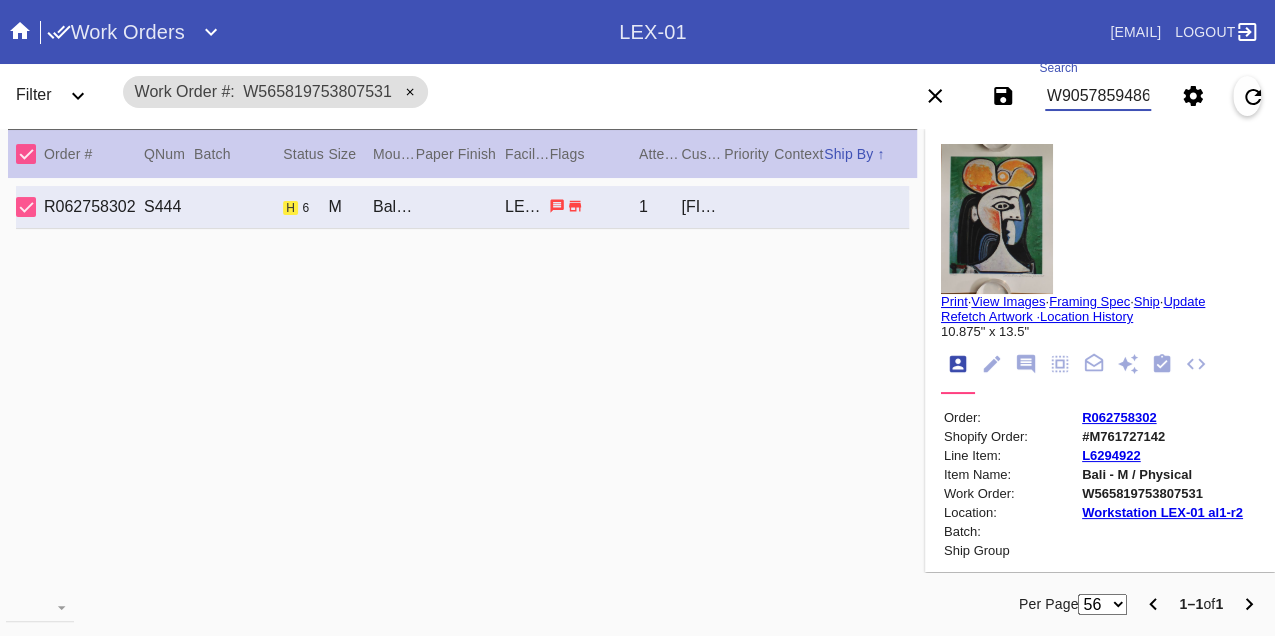 scroll, scrollTop: 0, scrollLeft: 48, axis: horizontal 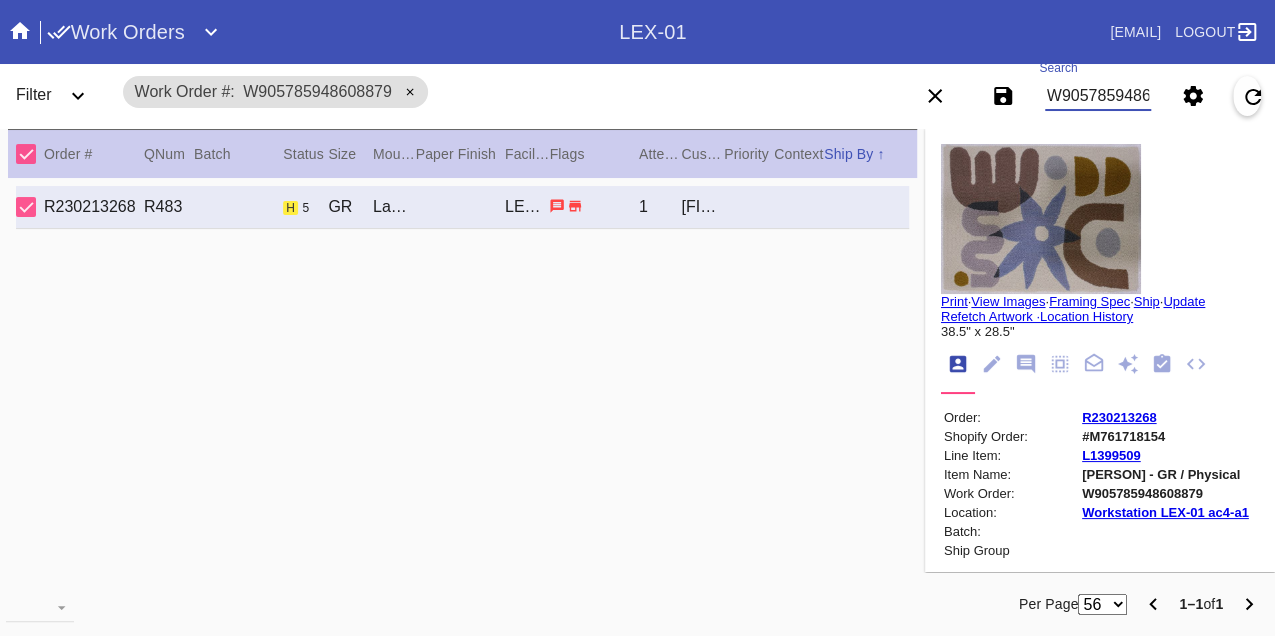 click on "W905785948608879" at bounding box center (1098, 96) 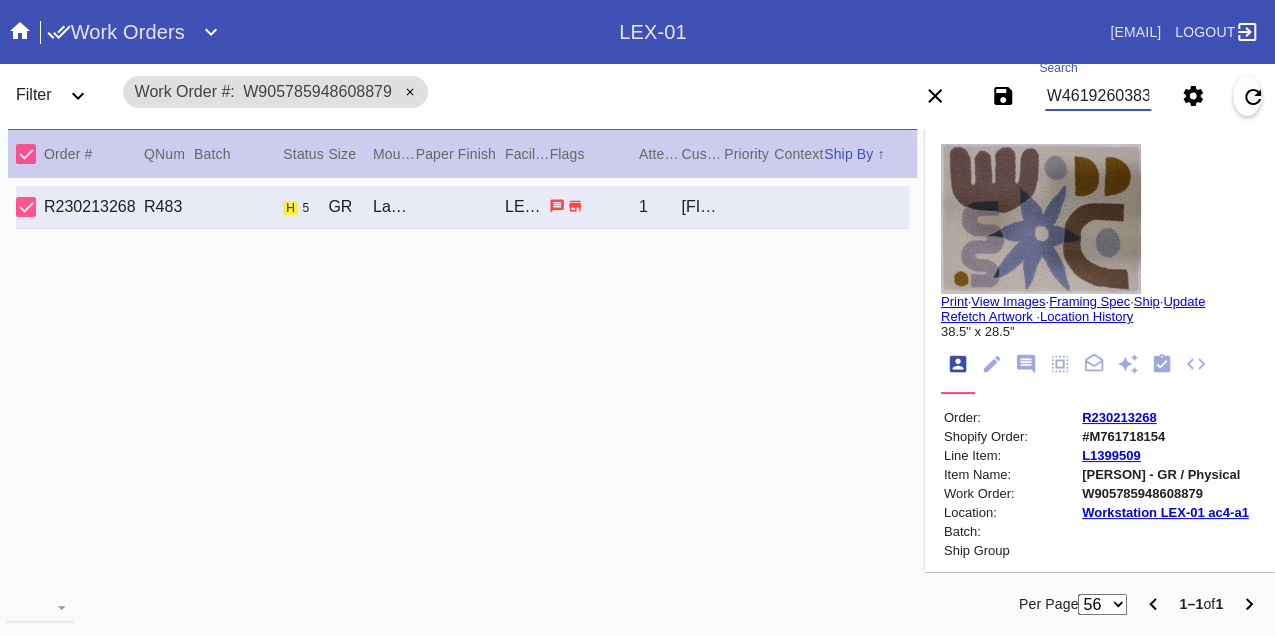 scroll, scrollTop: 0, scrollLeft: 48, axis: horizontal 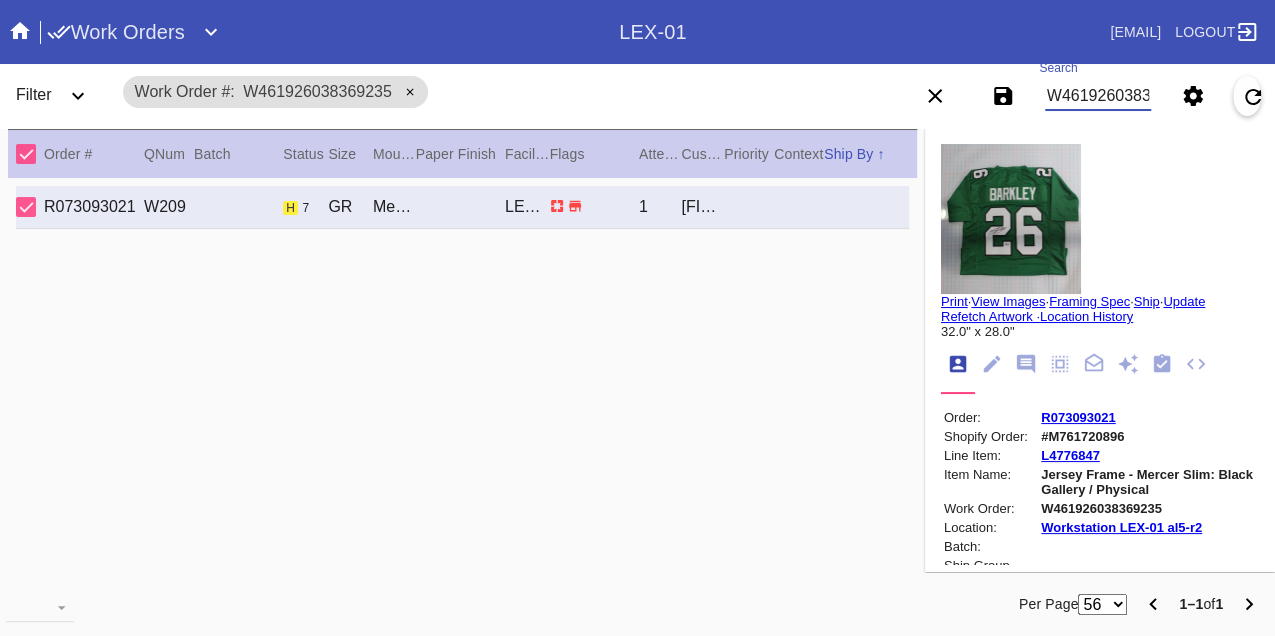 click on "W461926038369235" at bounding box center [1098, 96] 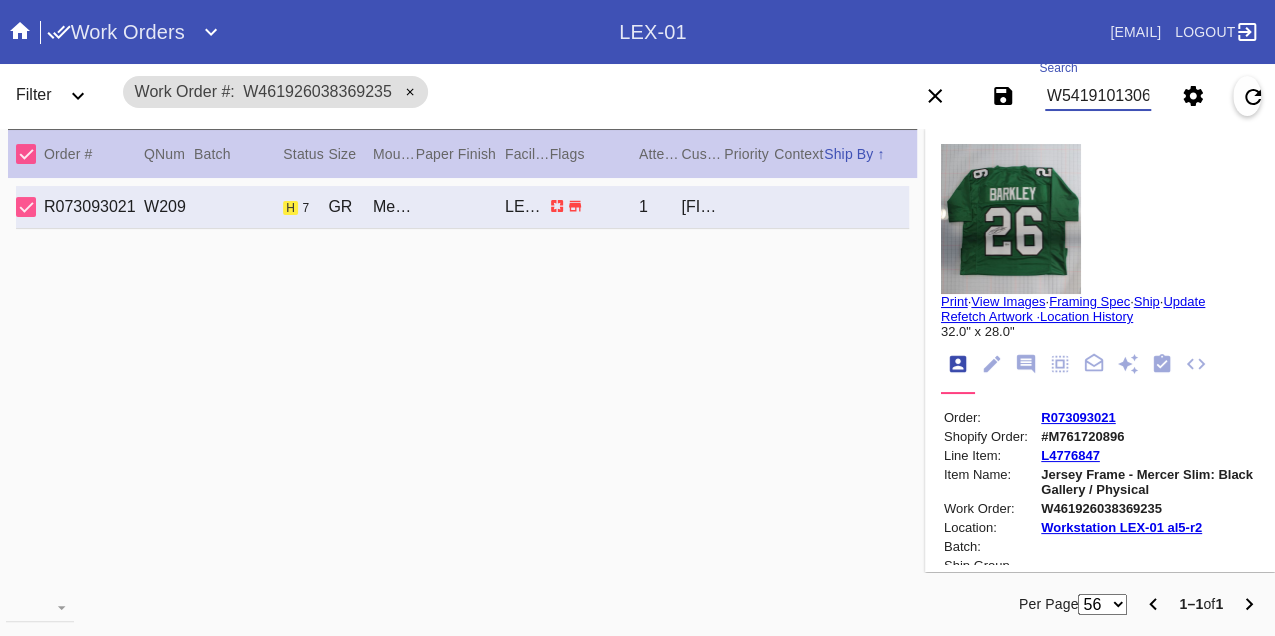 scroll, scrollTop: 0, scrollLeft: 48, axis: horizontal 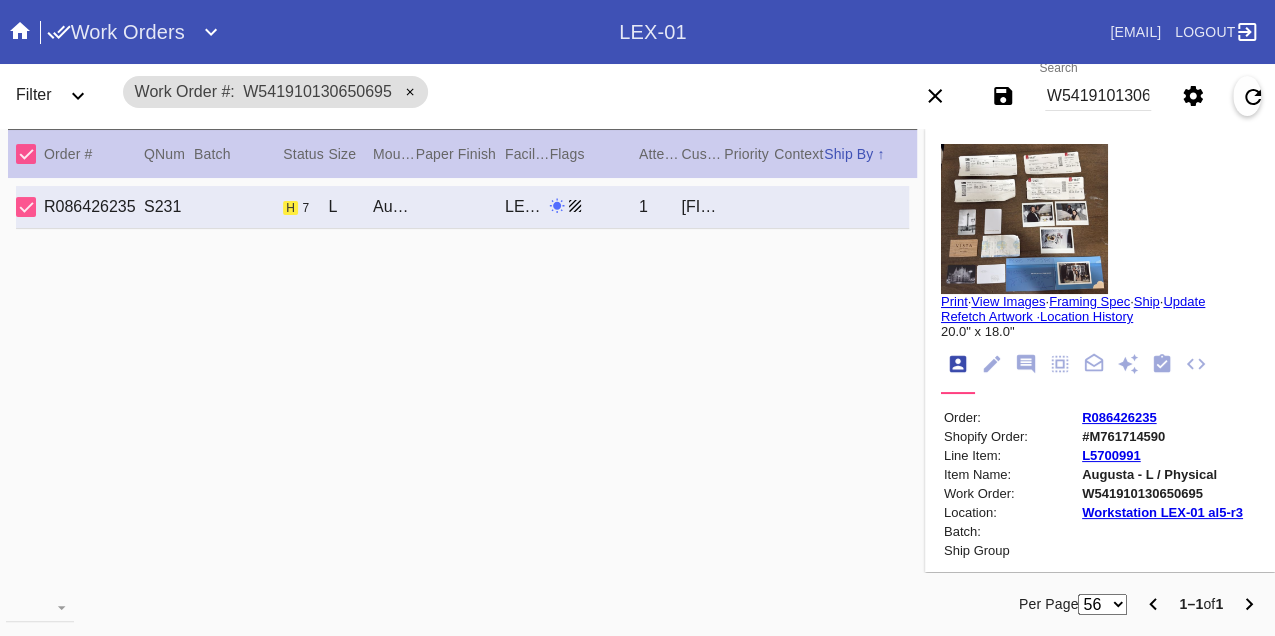 click on "W541910130650695" at bounding box center (1098, 96) 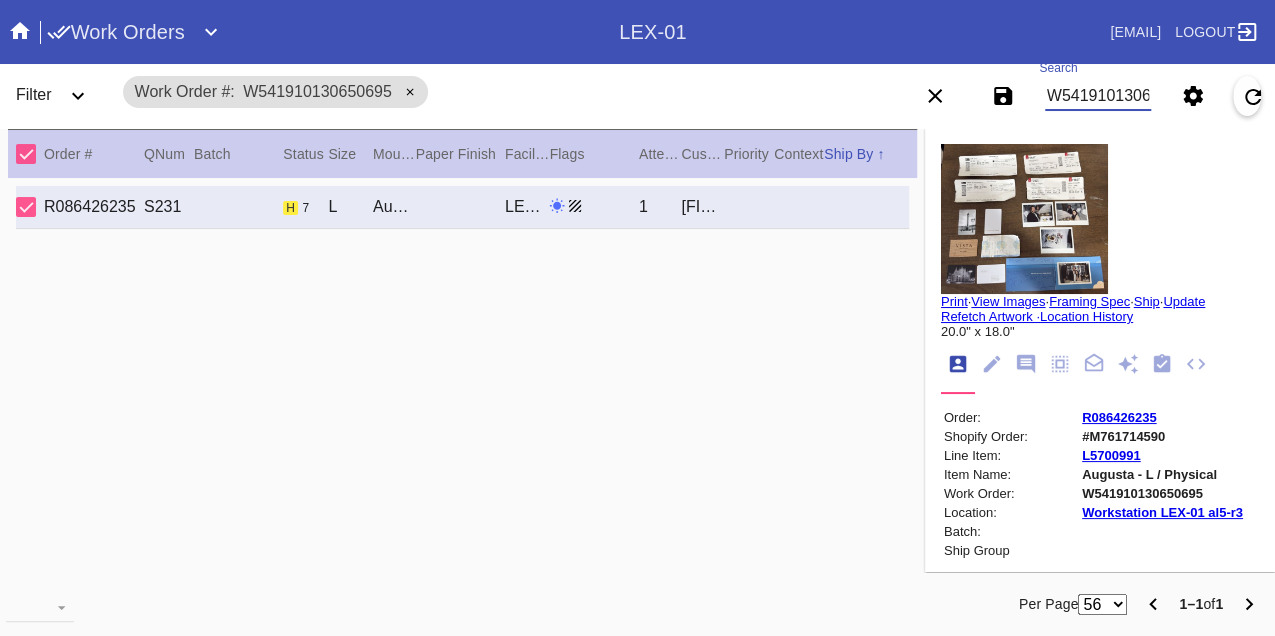 click on "W541910130650695" at bounding box center (1098, 96) 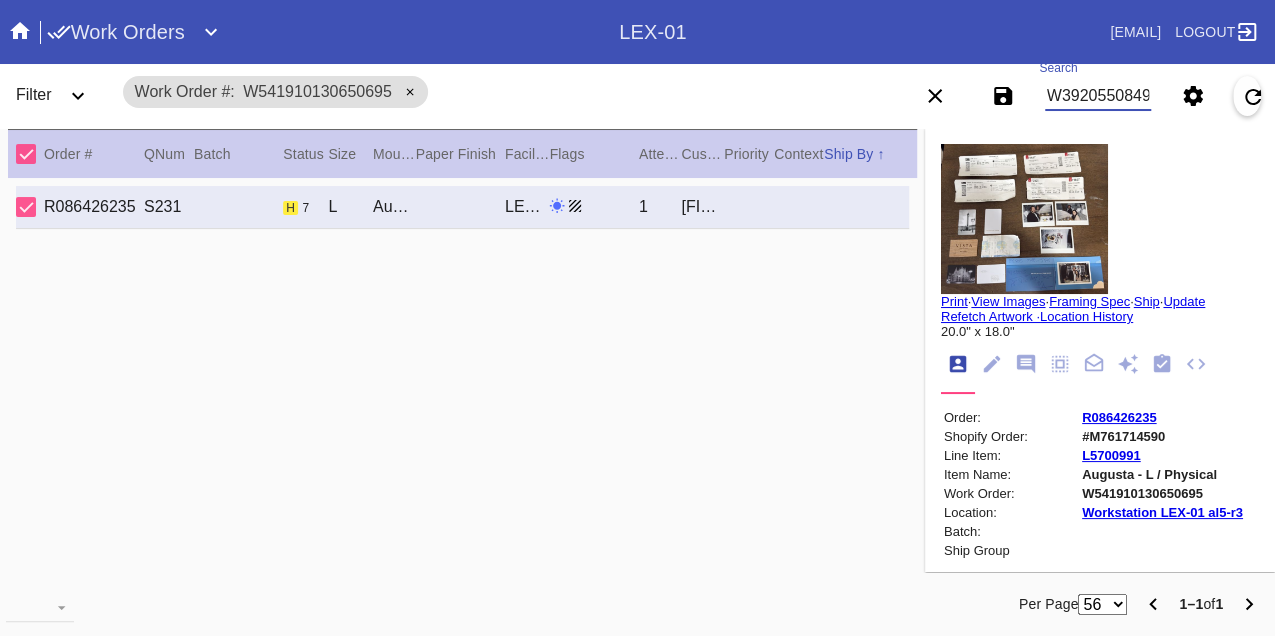 scroll, scrollTop: 0, scrollLeft: 48, axis: horizontal 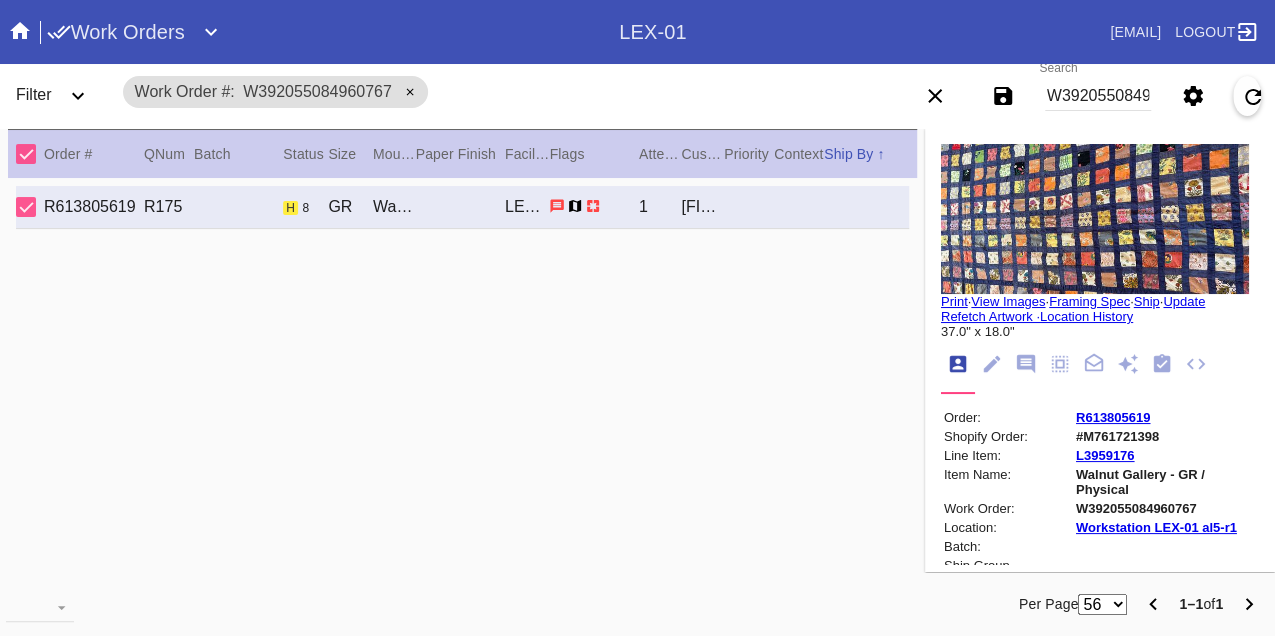 click on "W392055084960767" at bounding box center (1098, 96) 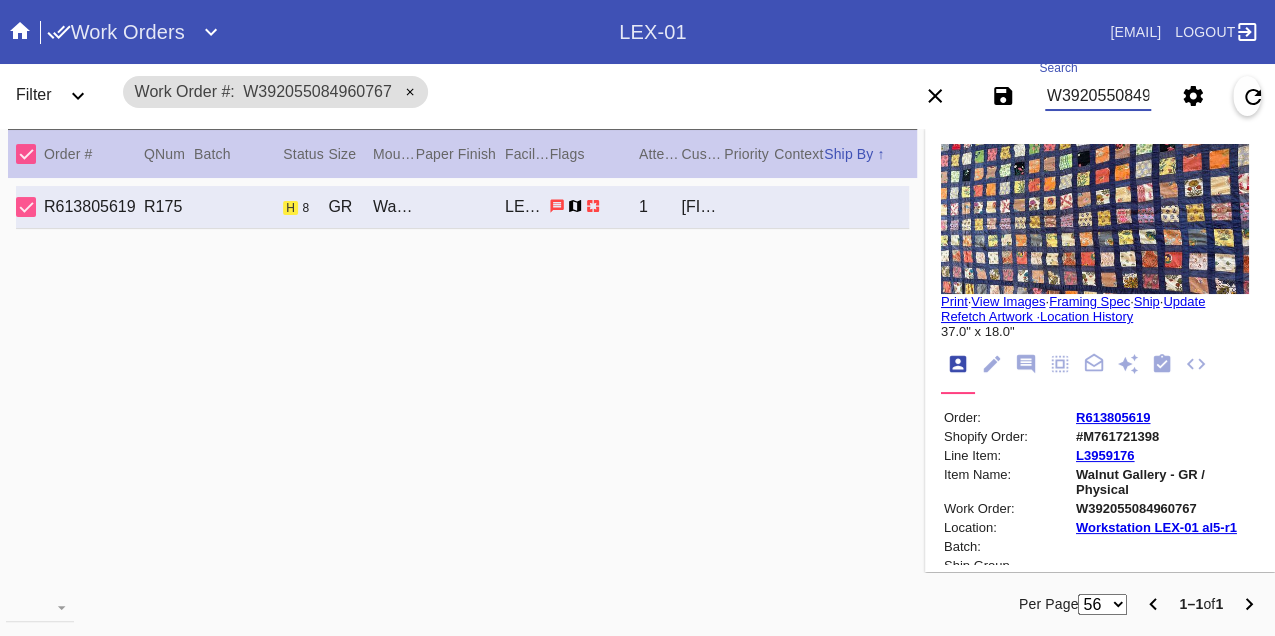 click on "W392055084960767" at bounding box center [1098, 96] 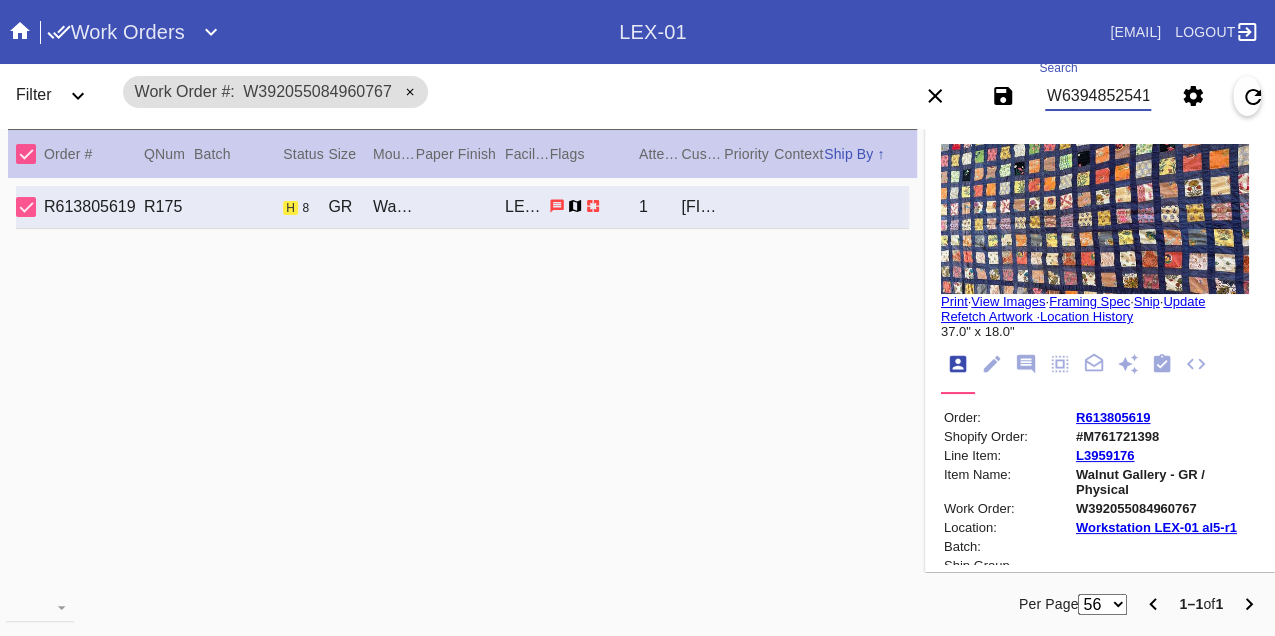 scroll, scrollTop: 0, scrollLeft: 48, axis: horizontal 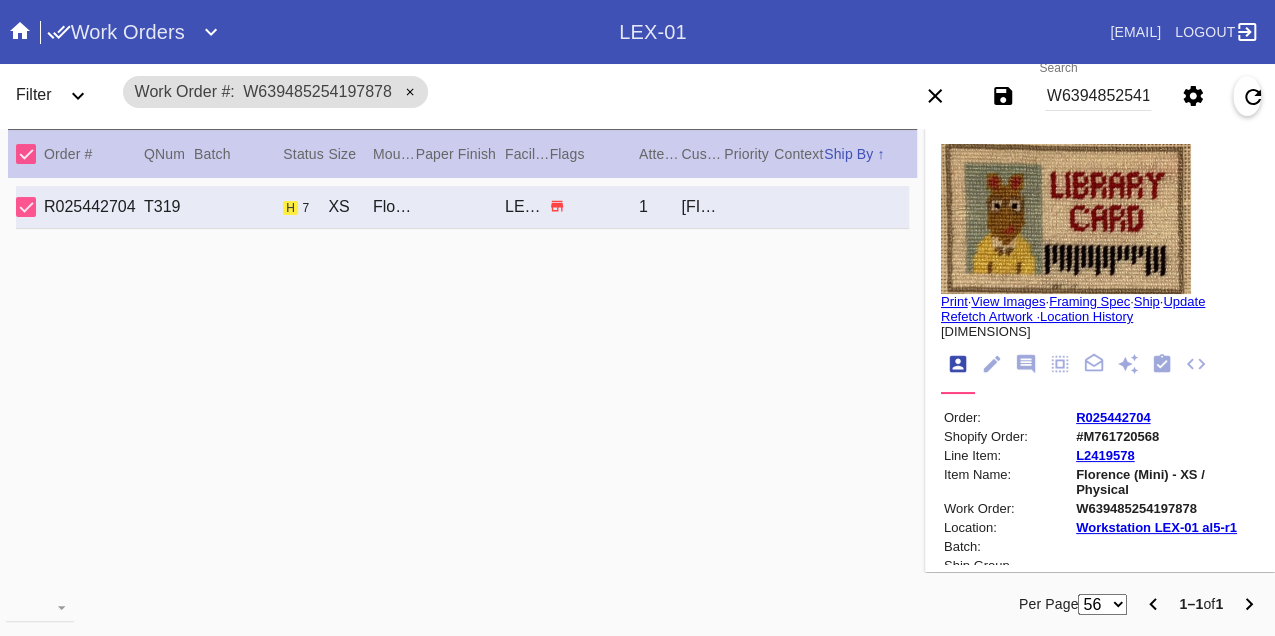 click on "W639485254197878" at bounding box center (1098, 96) 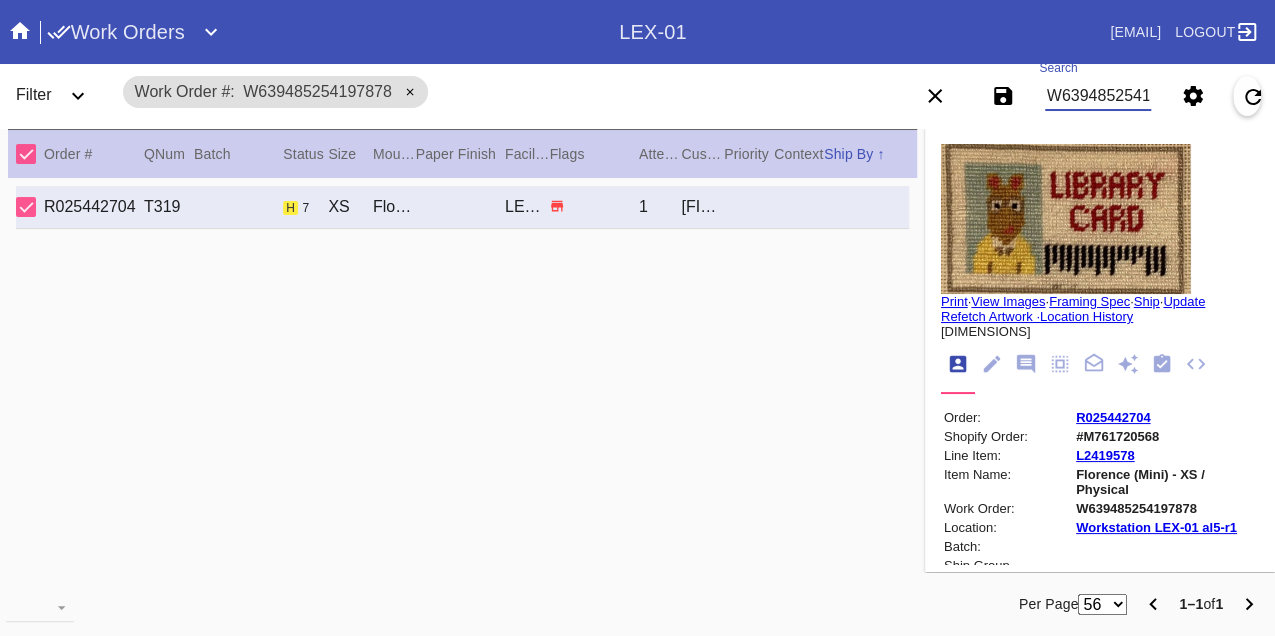 click on "W639485254197878" at bounding box center (1098, 96) 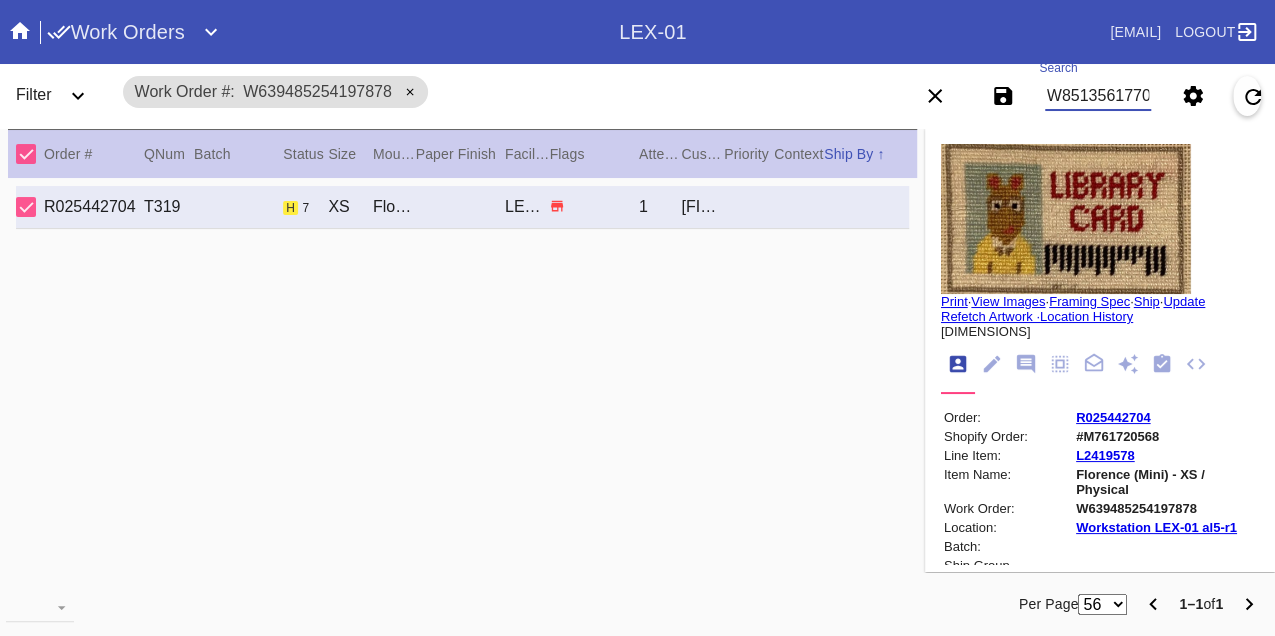 scroll, scrollTop: 0, scrollLeft: 48, axis: horizontal 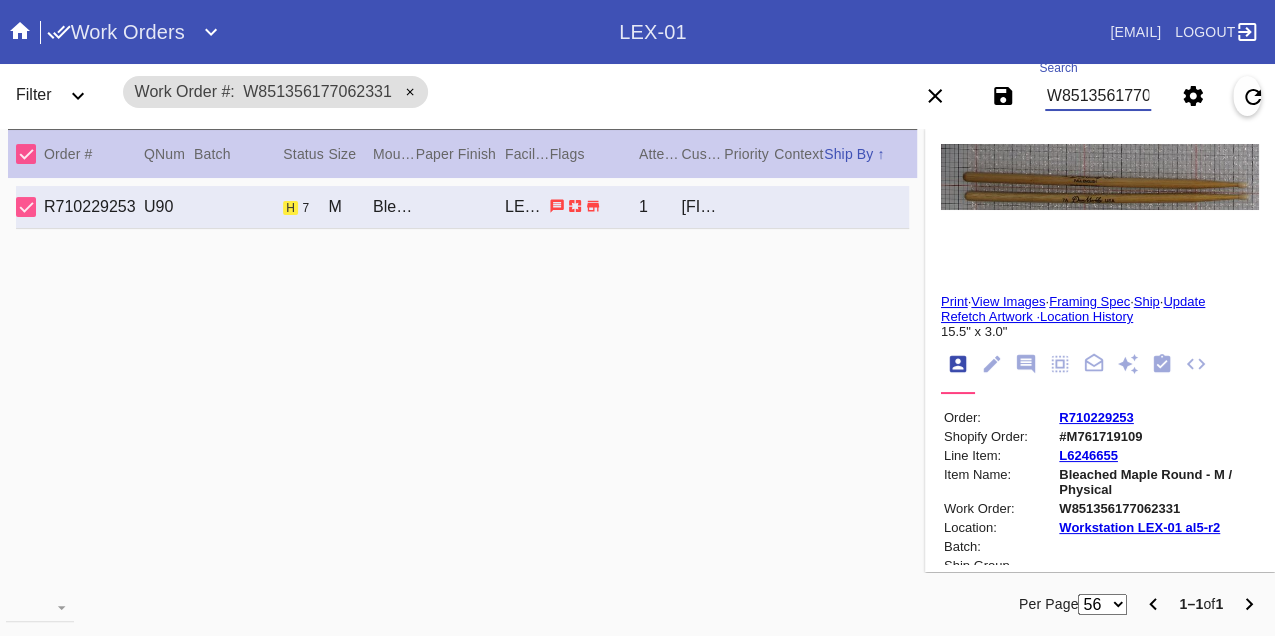 click on "W851356177062331" at bounding box center [1098, 96] 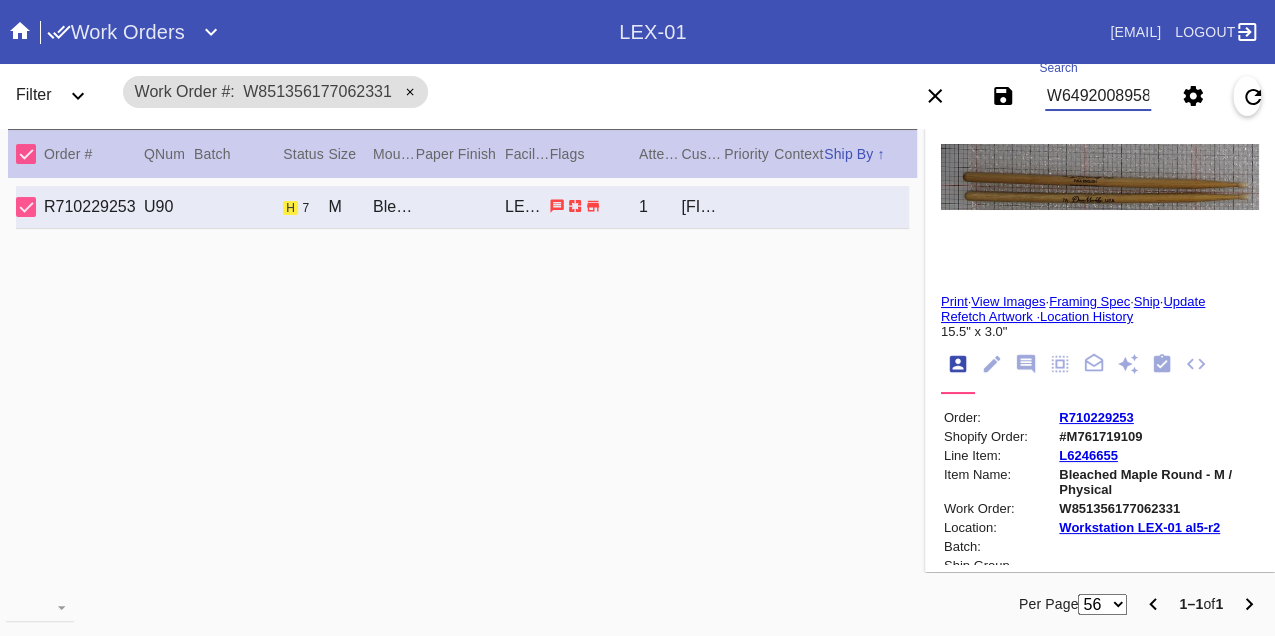 scroll, scrollTop: 0, scrollLeft: 48, axis: horizontal 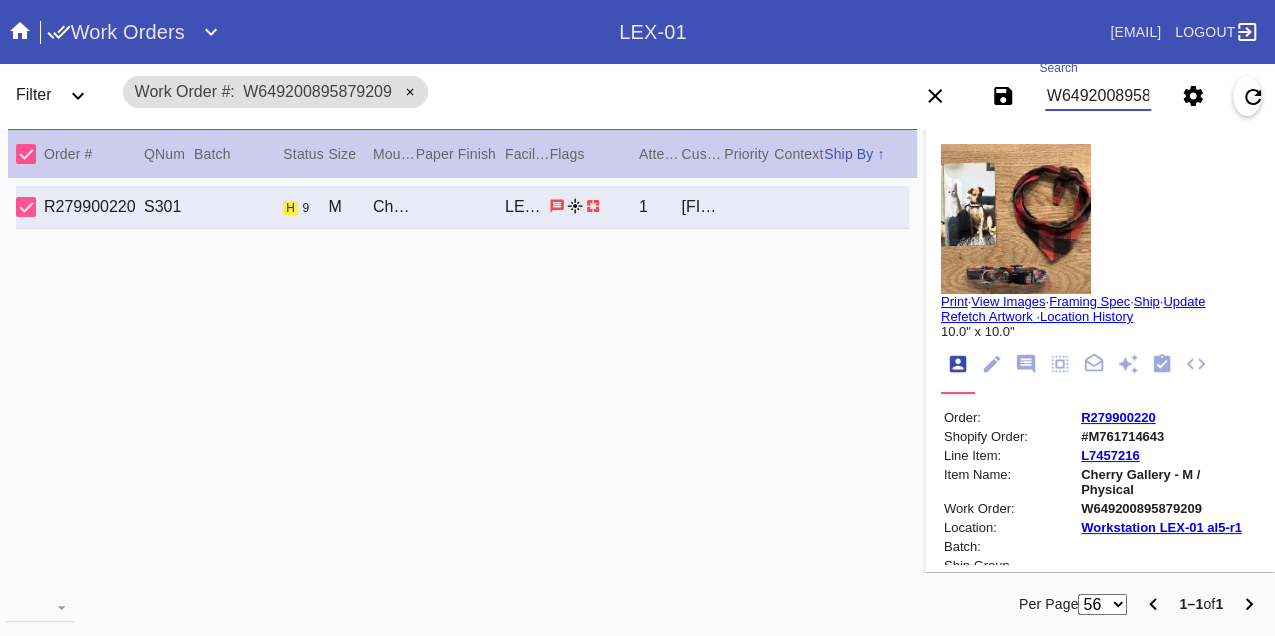 click on "W649200895879209" at bounding box center [1098, 96] 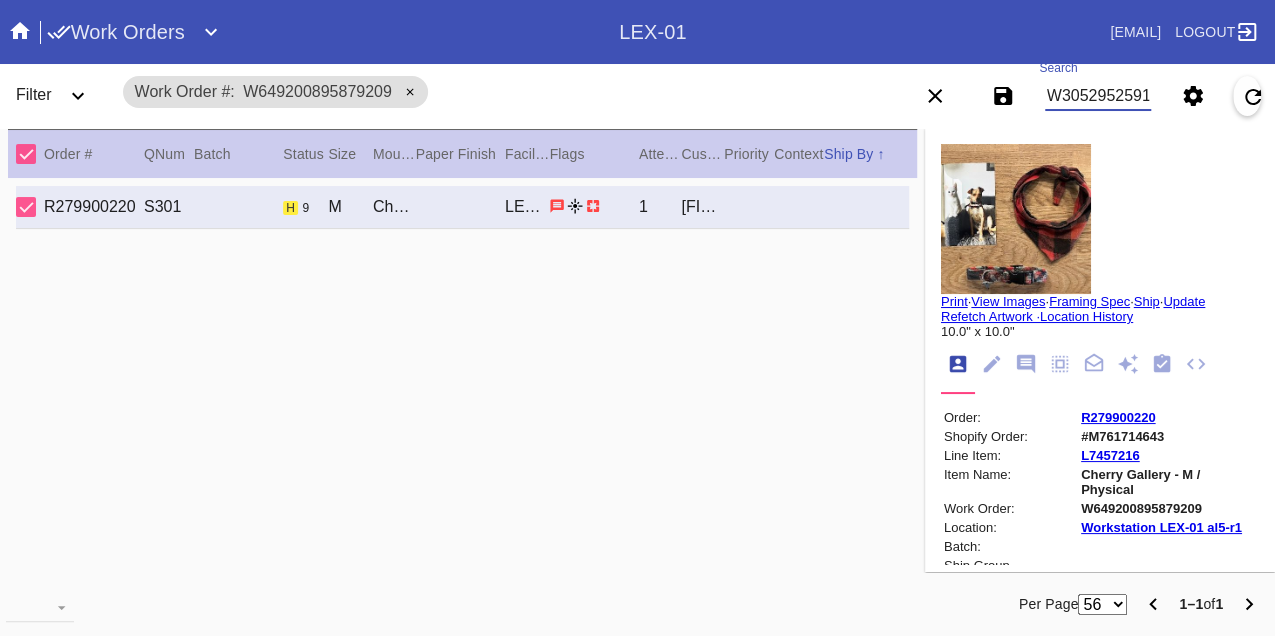 scroll, scrollTop: 0, scrollLeft: 48, axis: horizontal 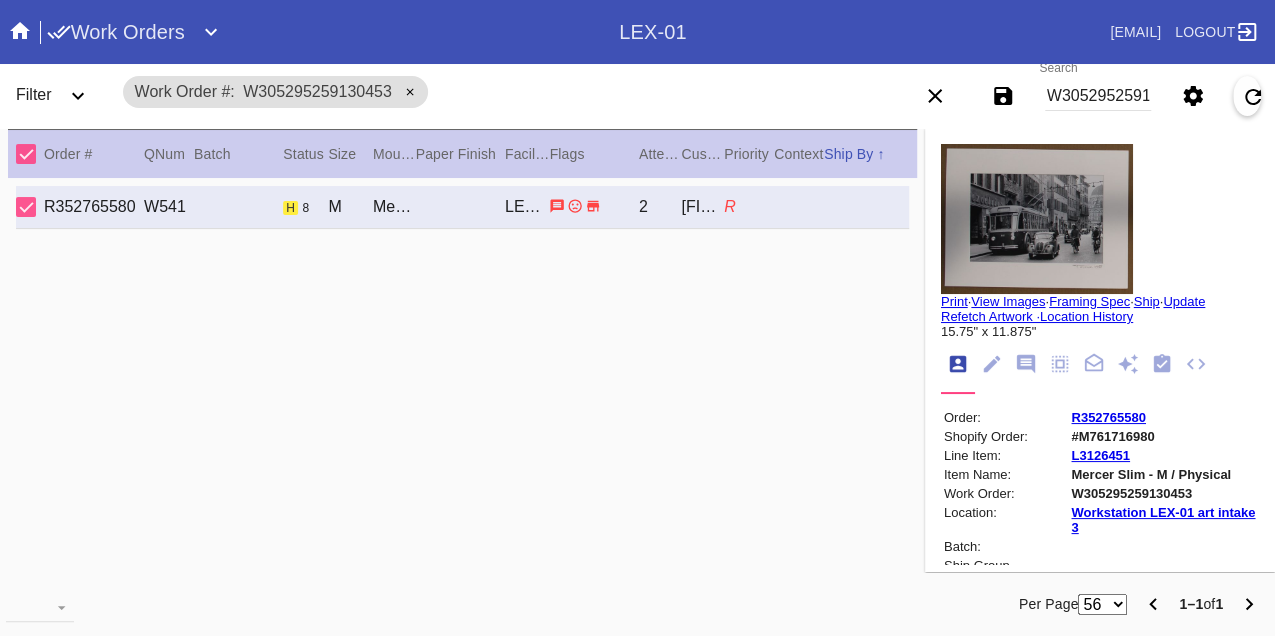 click on "W305295259130453" at bounding box center [1098, 96] 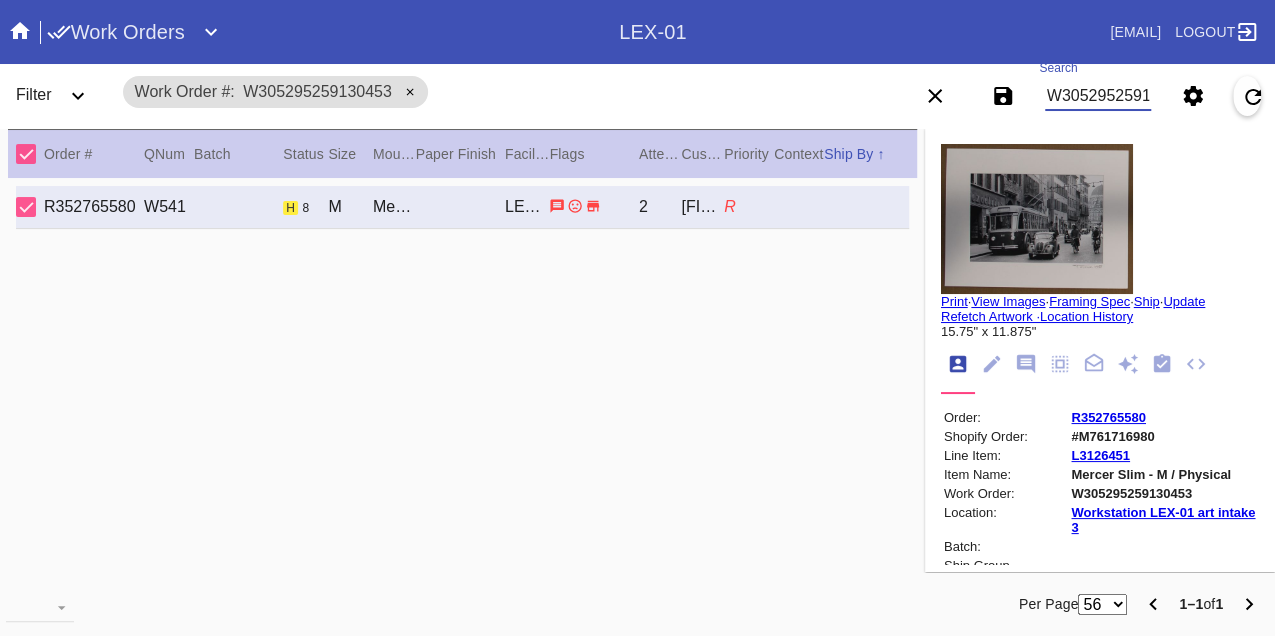 click on "W305295259130453" at bounding box center (1098, 96) 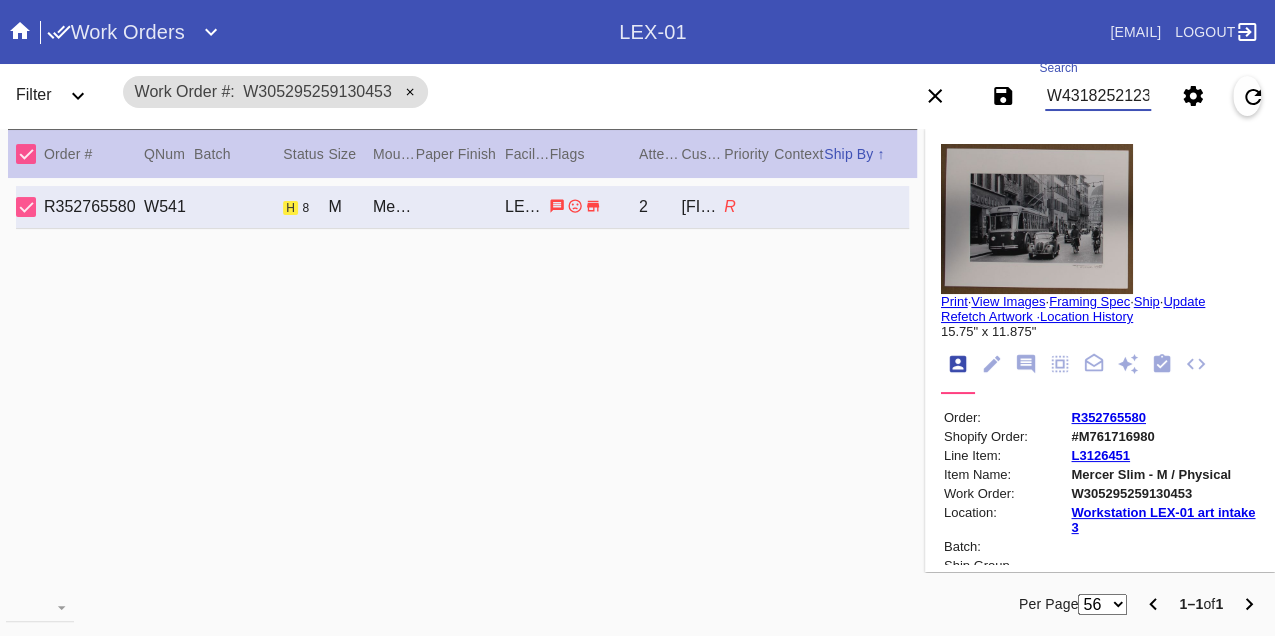 scroll, scrollTop: 0, scrollLeft: 48, axis: horizontal 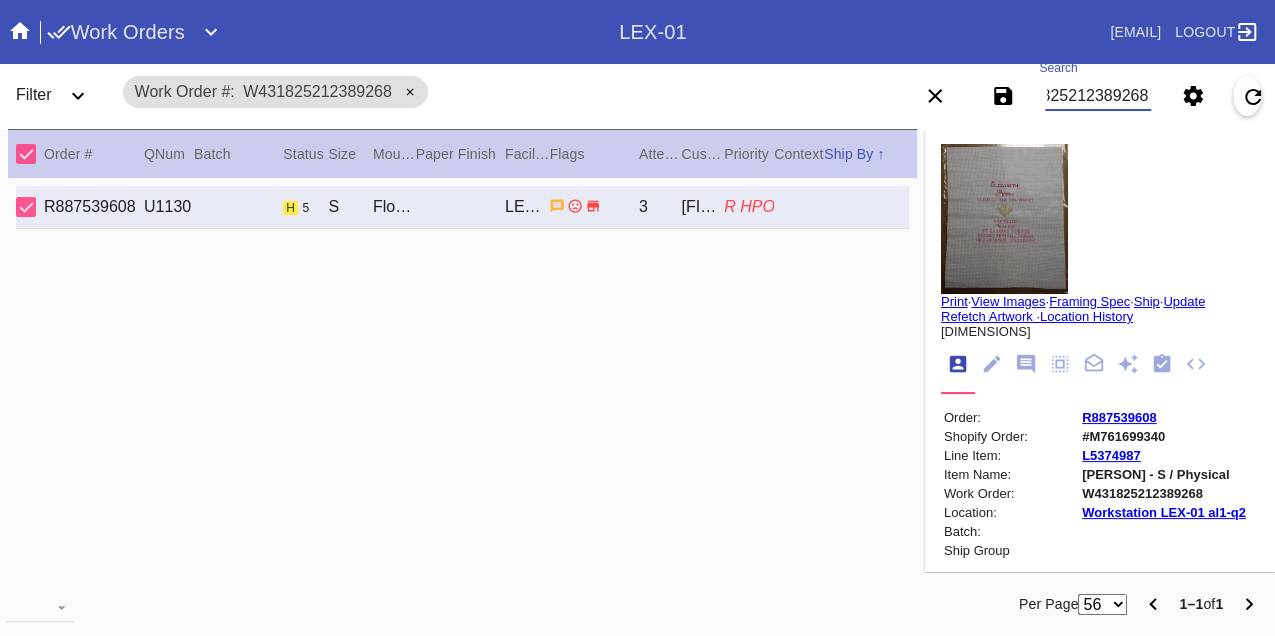 click on "W431825212389268" at bounding box center (1098, 96) 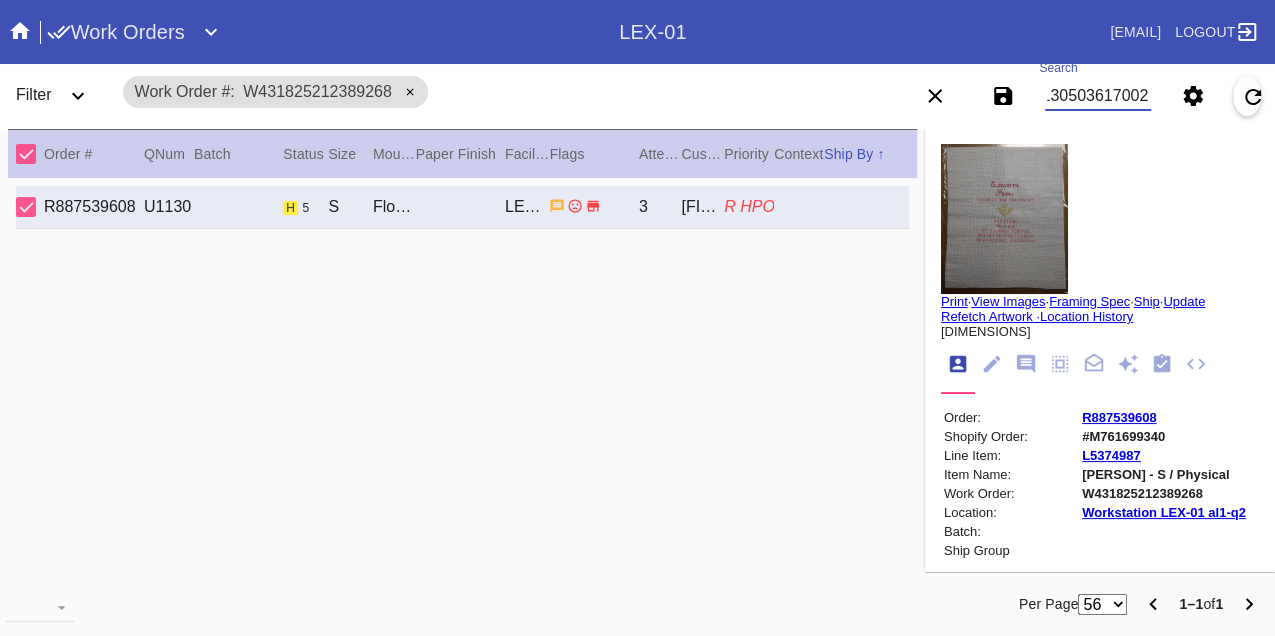 scroll, scrollTop: 0, scrollLeft: 48, axis: horizontal 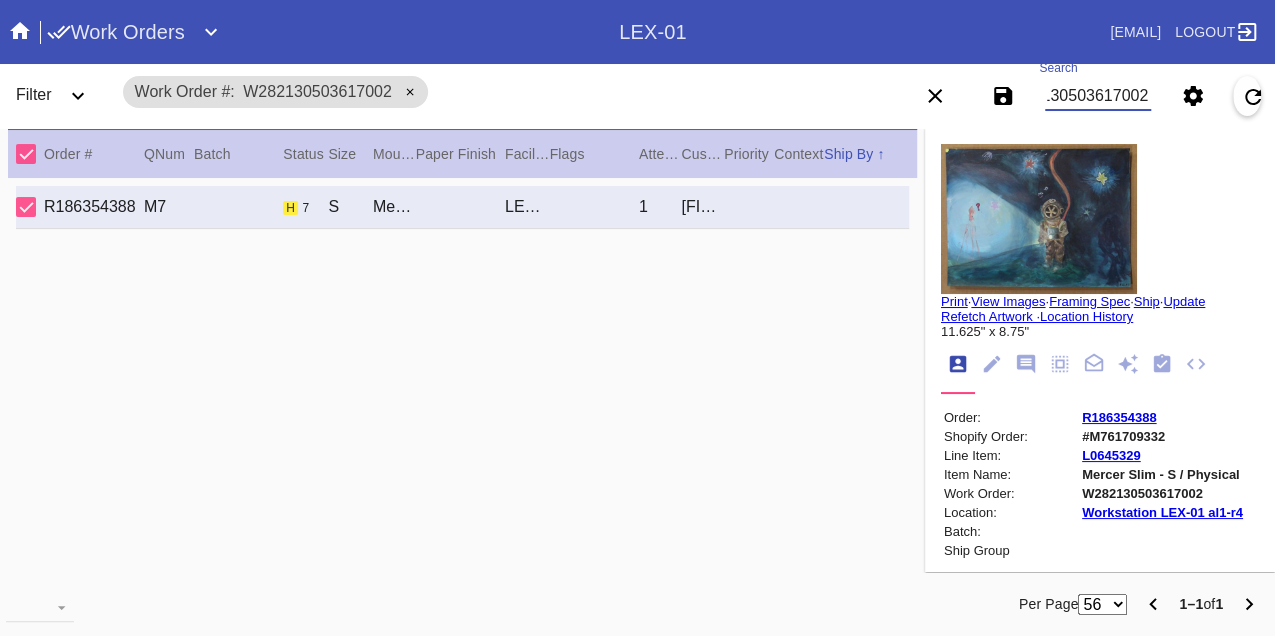 click on "W282130503617002" at bounding box center (1098, 96) 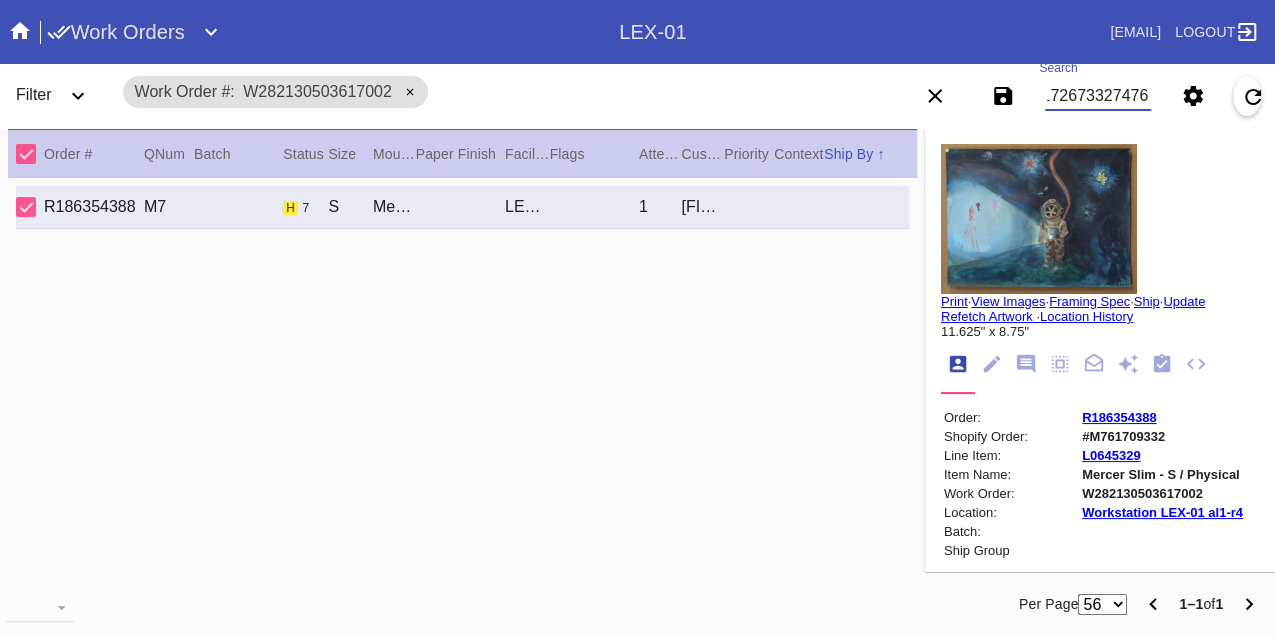 scroll, scrollTop: 0, scrollLeft: 48, axis: horizontal 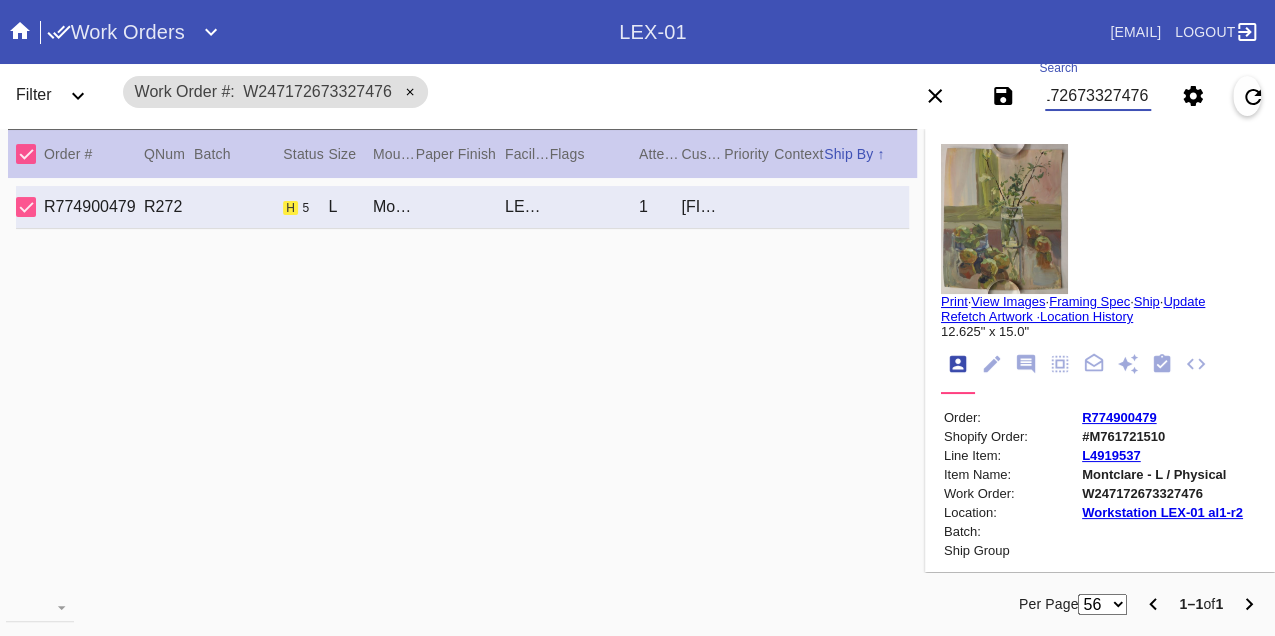 click on "W247172673327476" at bounding box center [1098, 96] 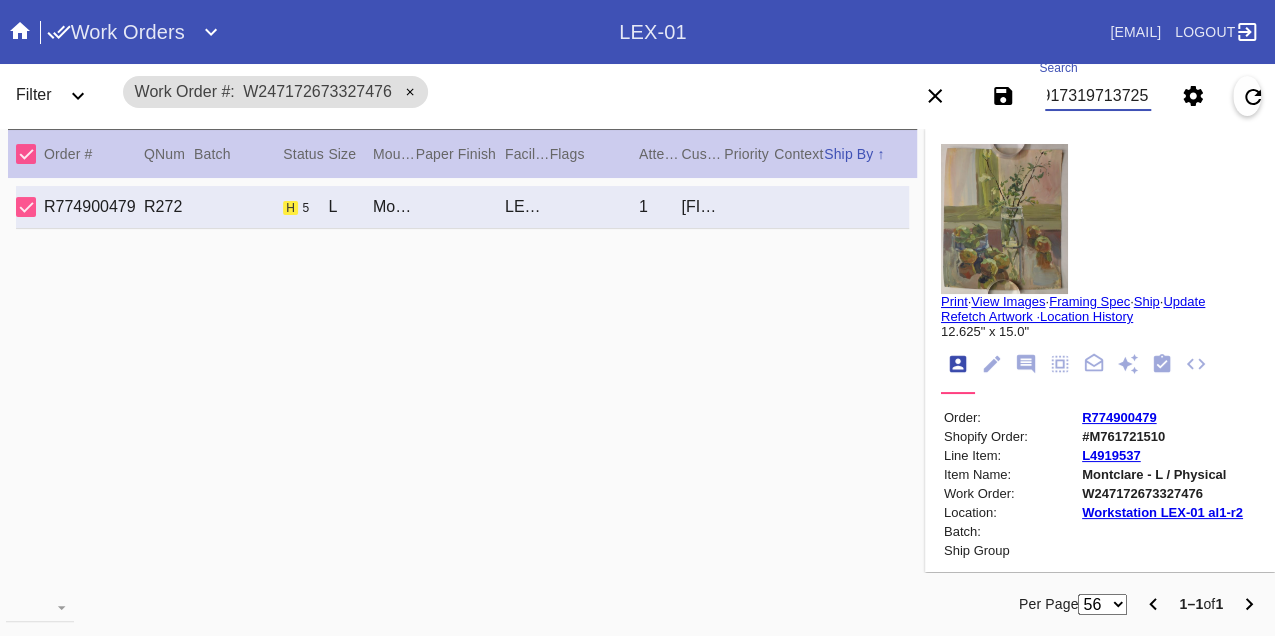scroll, scrollTop: 0, scrollLeft: 48, axis: horizontal 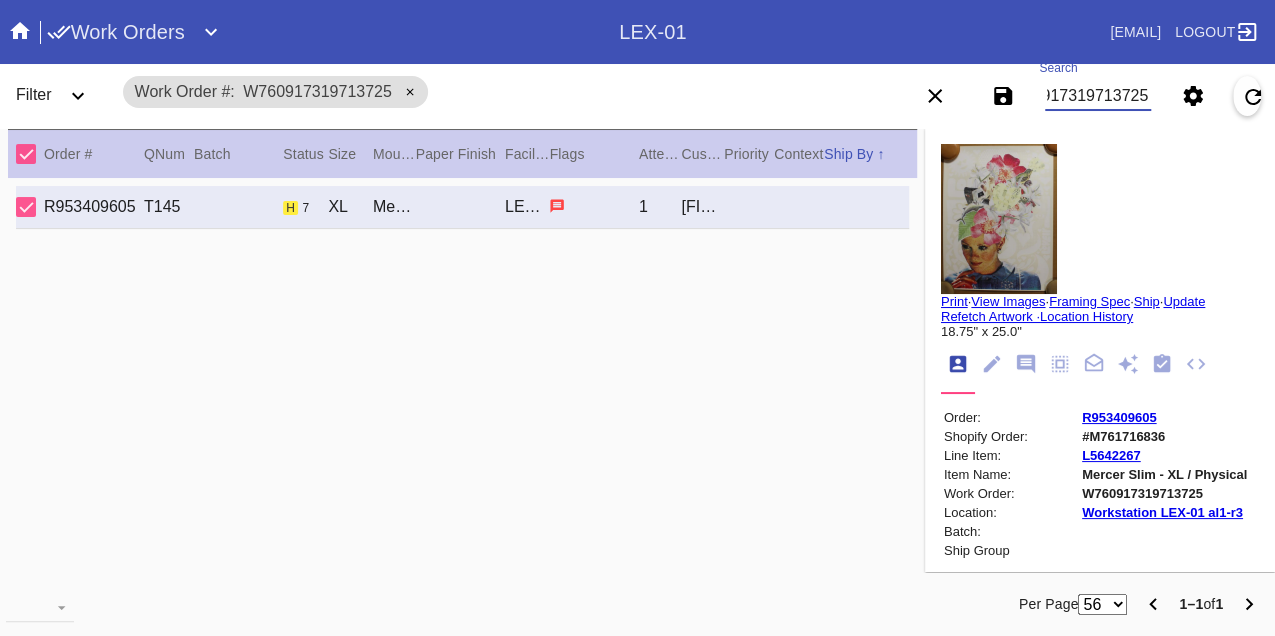 type on "W760917319713725" 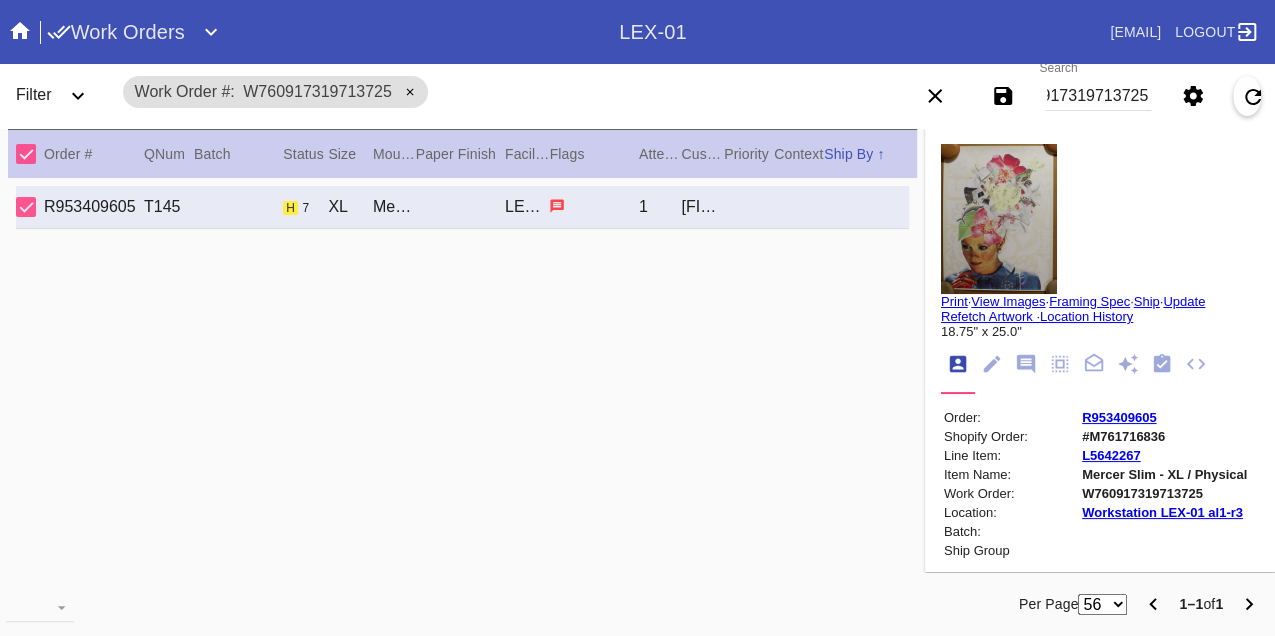 scroll, scrollTop: 0, scrollLeft: 0, axis: both 